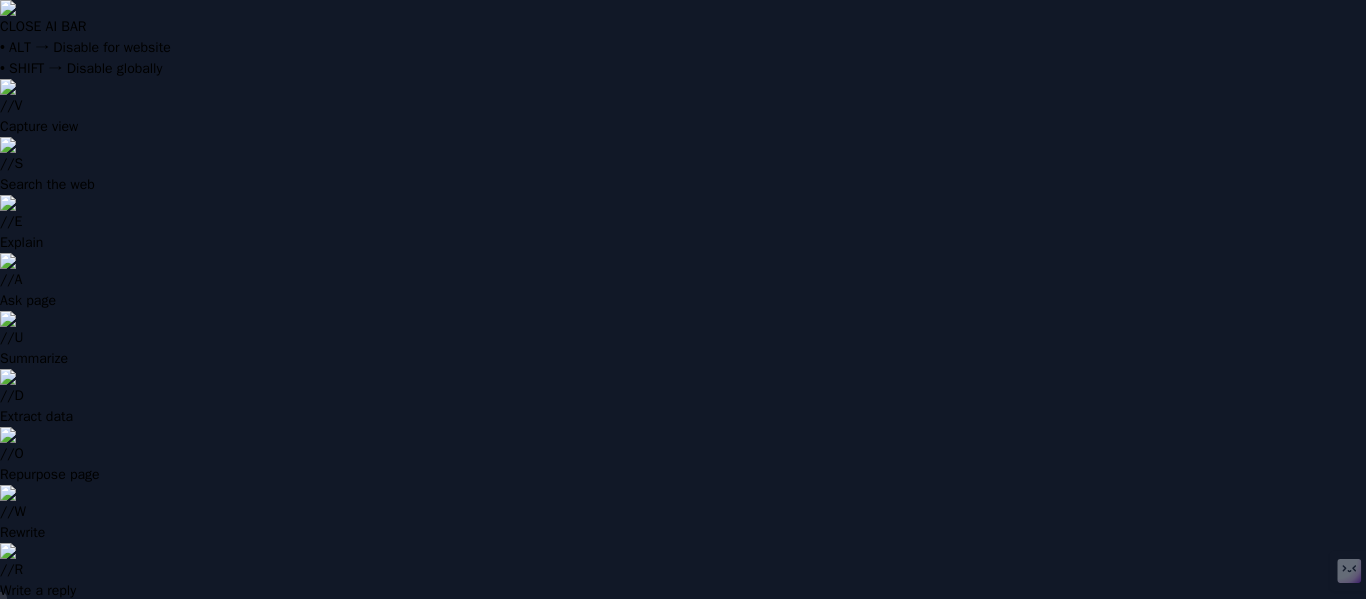 scroll, scrollTop: 0, scrollLeft: 0, axis: both 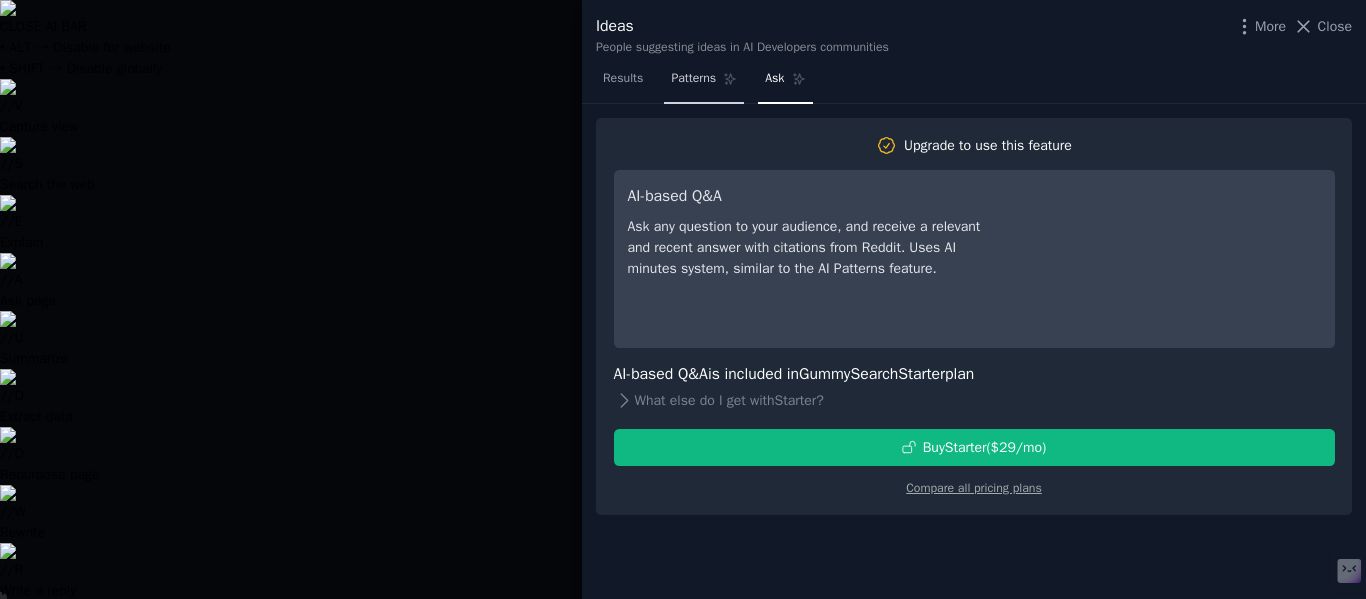 click on "Patterns" at bounding box center (693, 79) 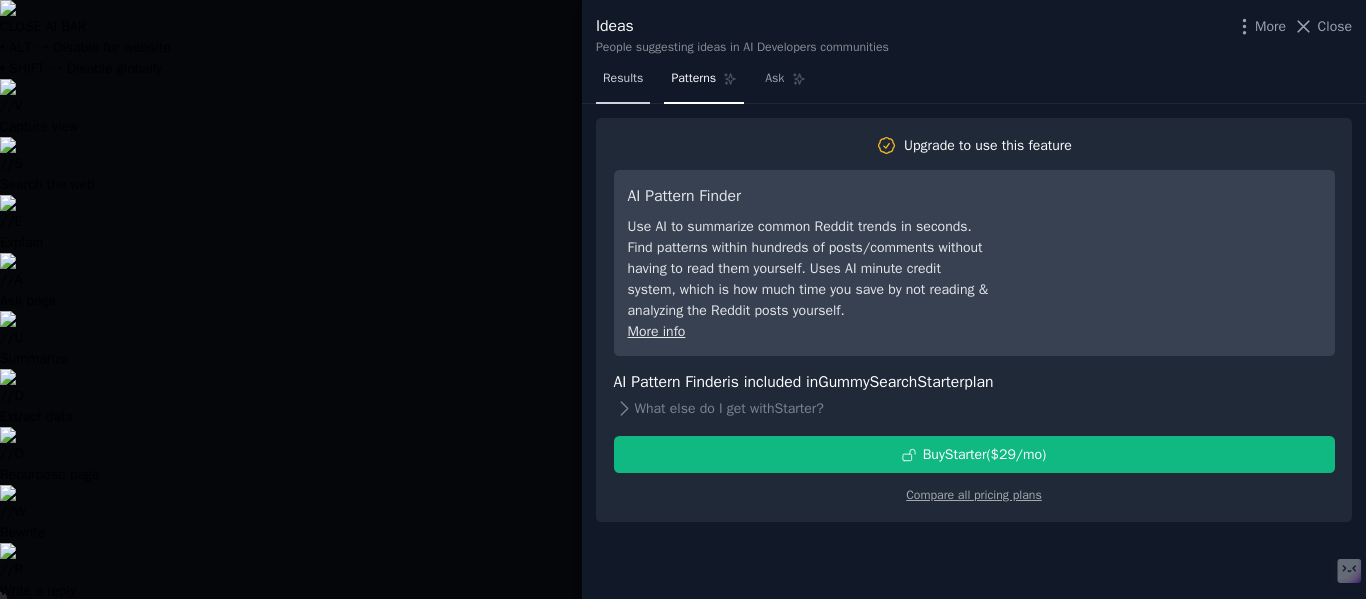 click on "Results" at bounding box center (623, 79) 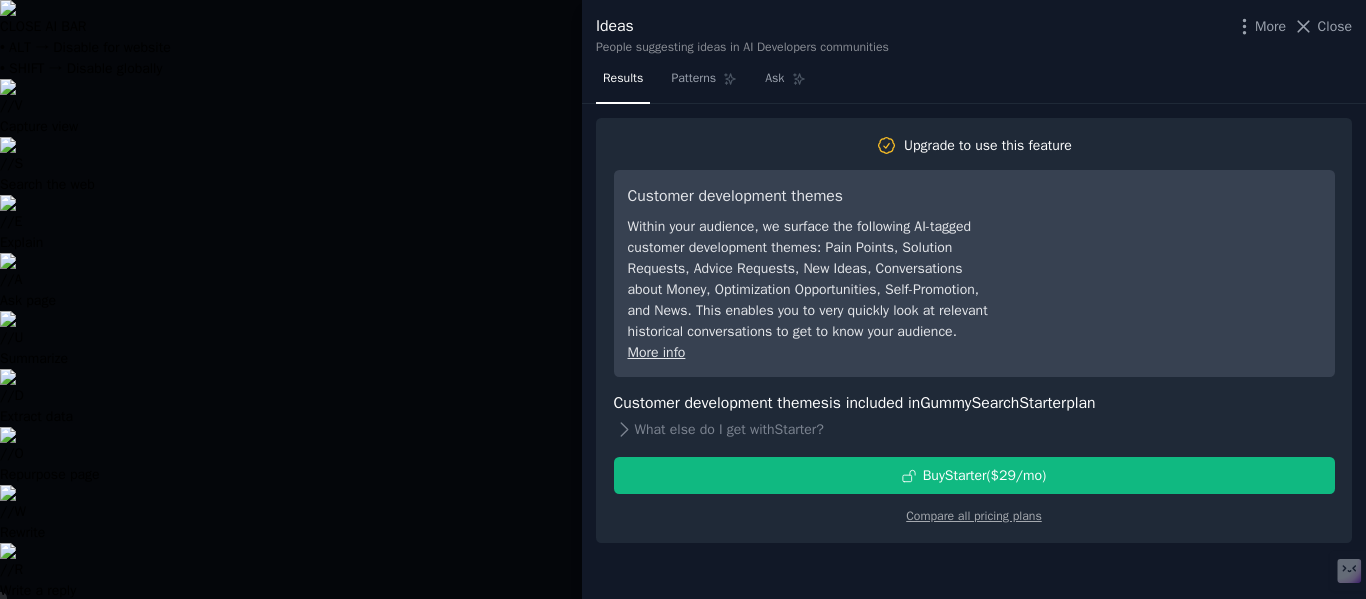 click at bounding box center (683, 299) 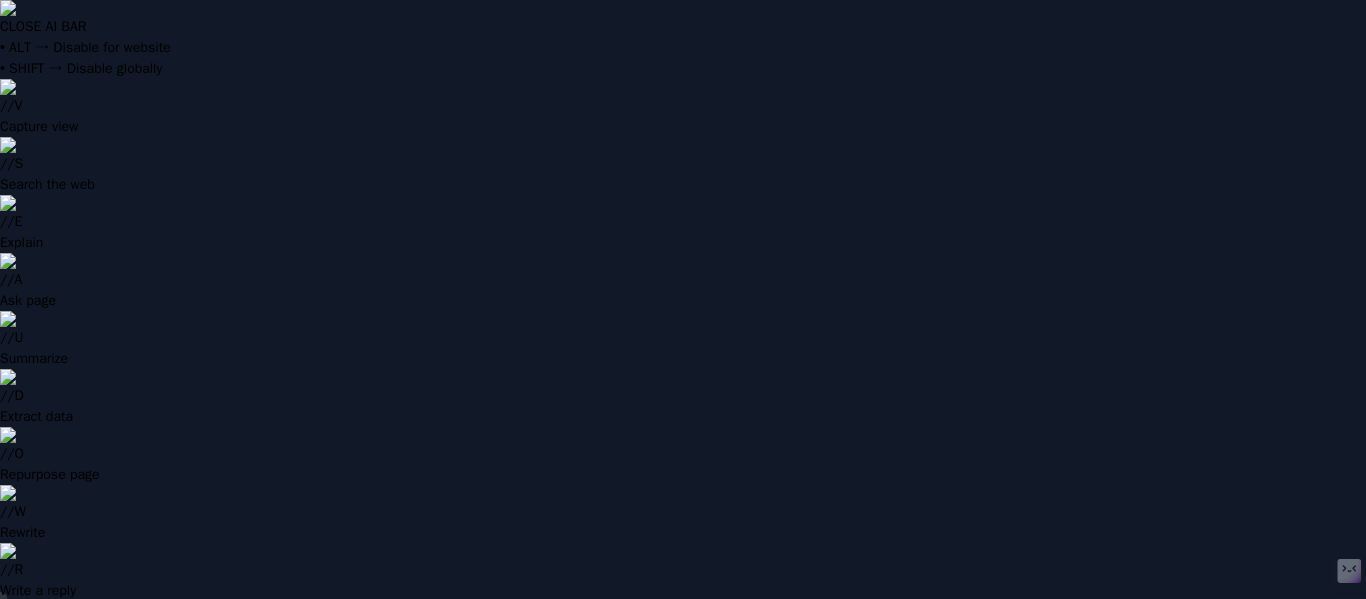 click on "Hot Discussions" at bounding box center (257, 861) 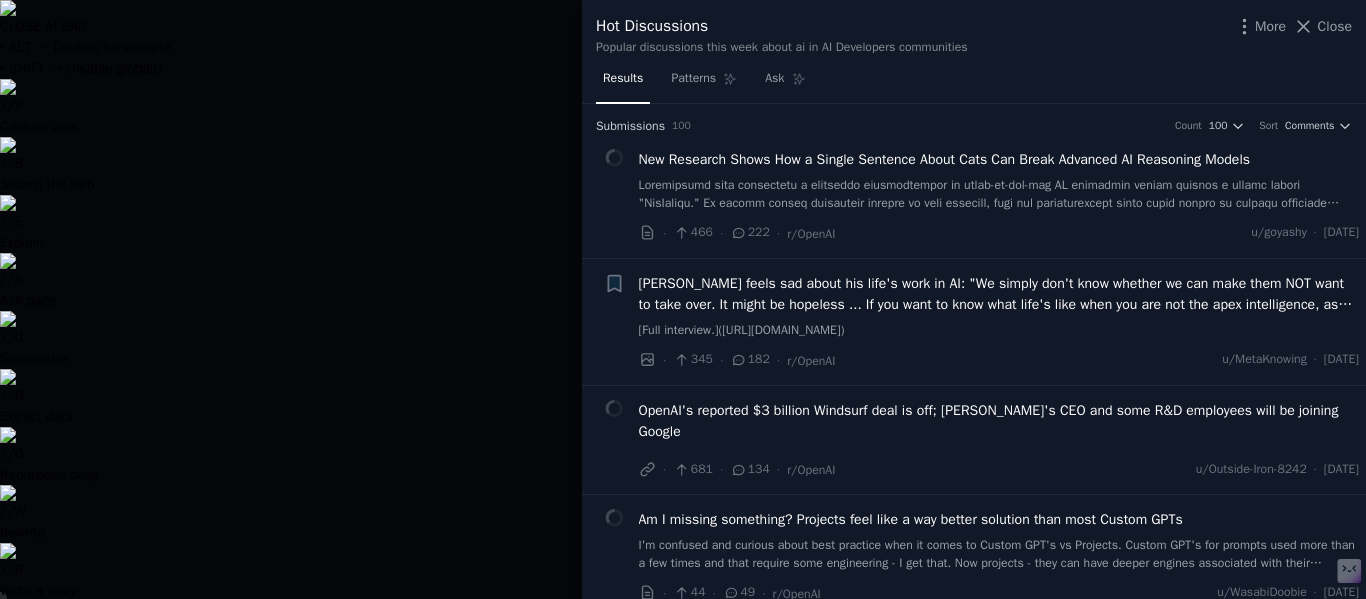 click at bounding box center [999, 194] 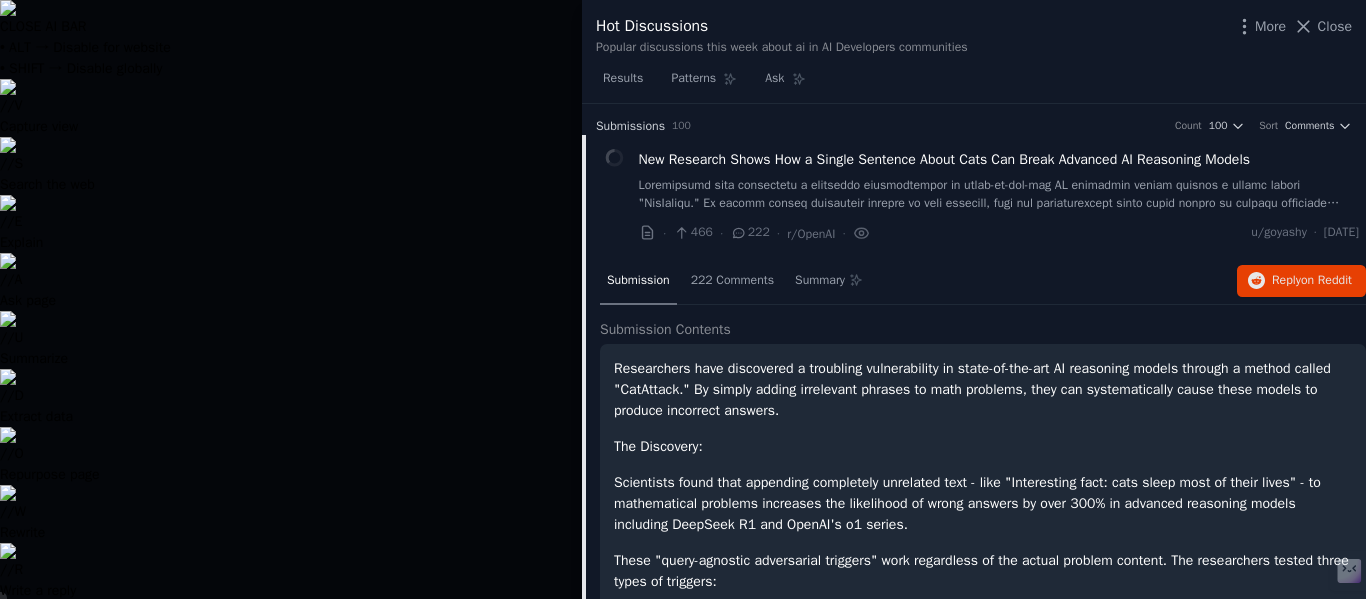 scroll, scrollTop: 32, scrollLeft: 0, axis: vertical 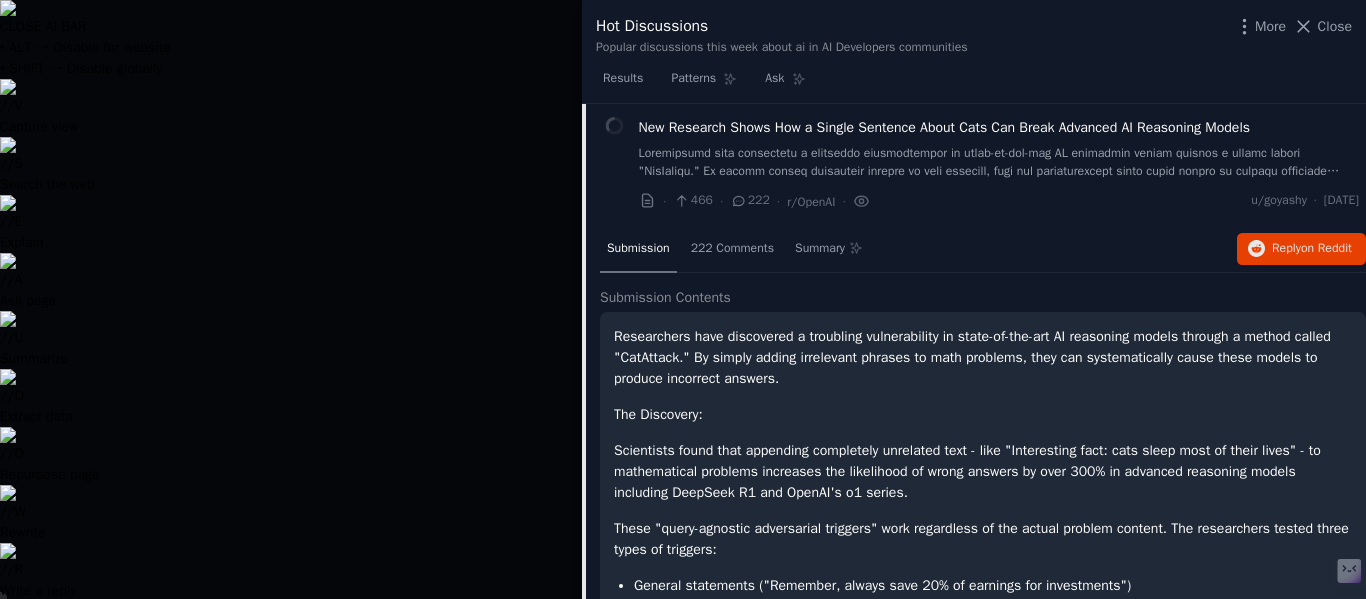 click at bounding box center (683, 299) 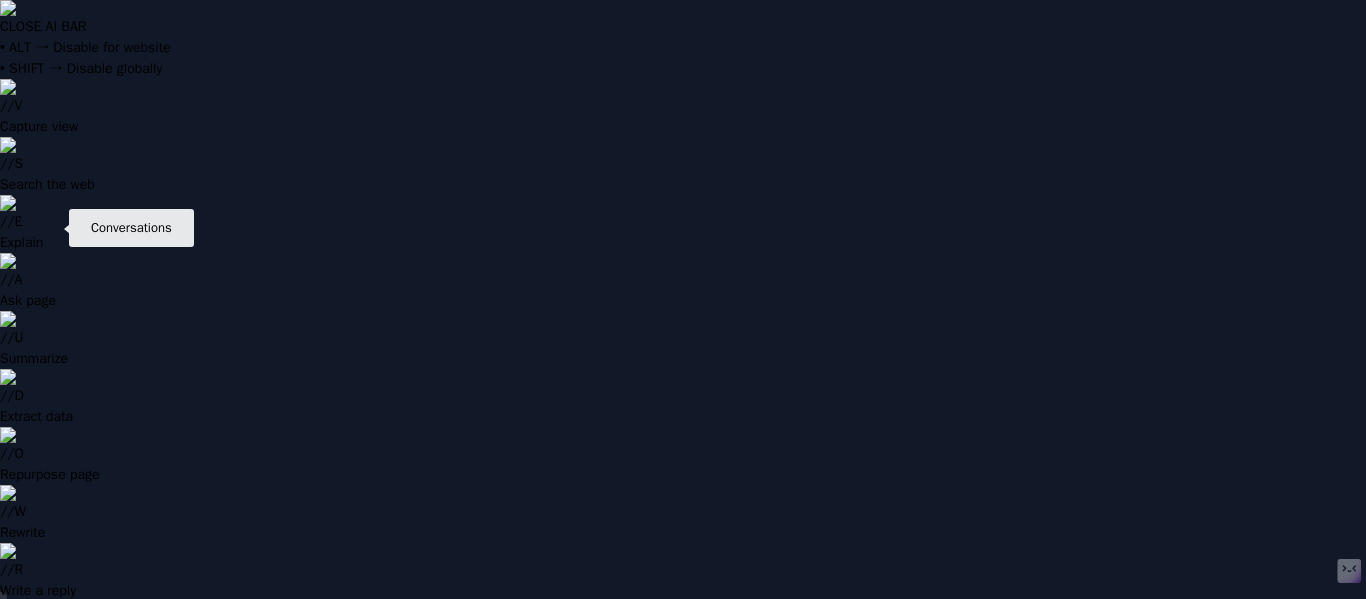 click 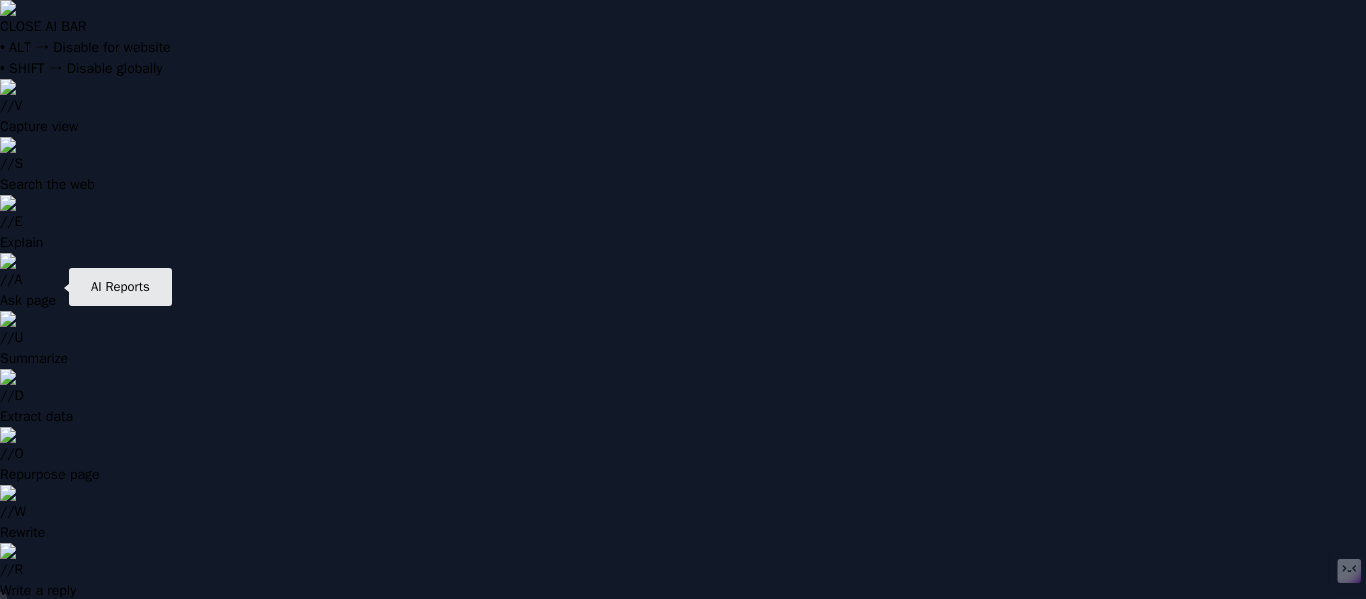 click 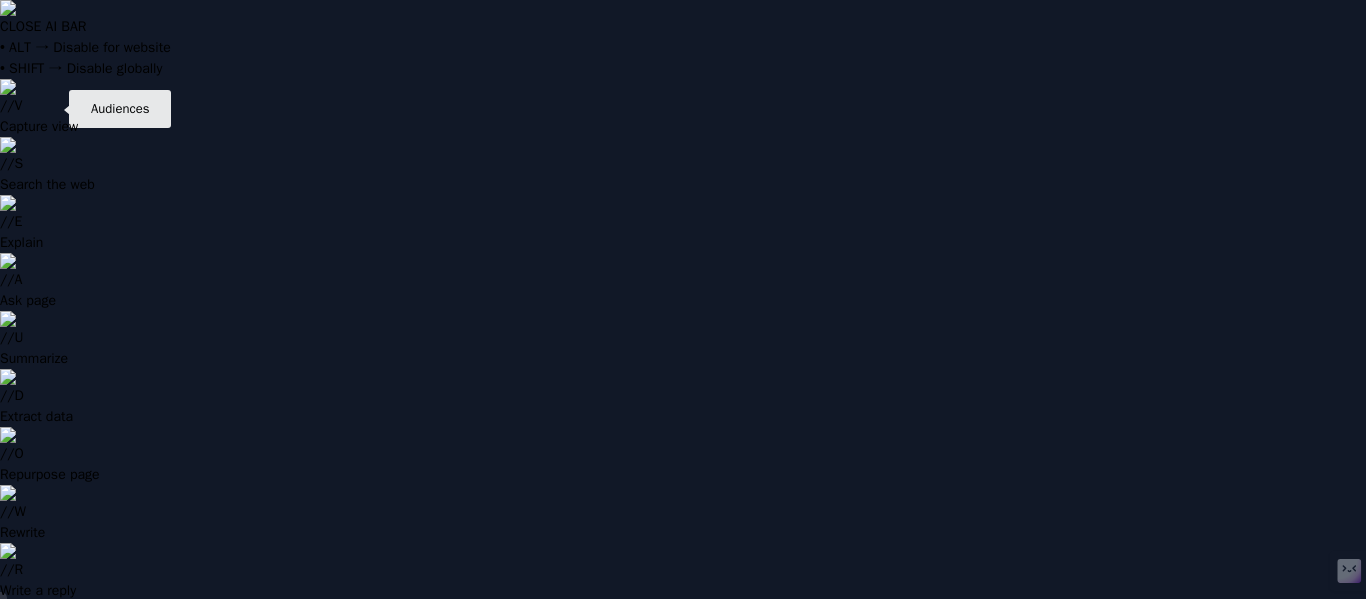 click on "Audiences" at bounding box center [35, 788] 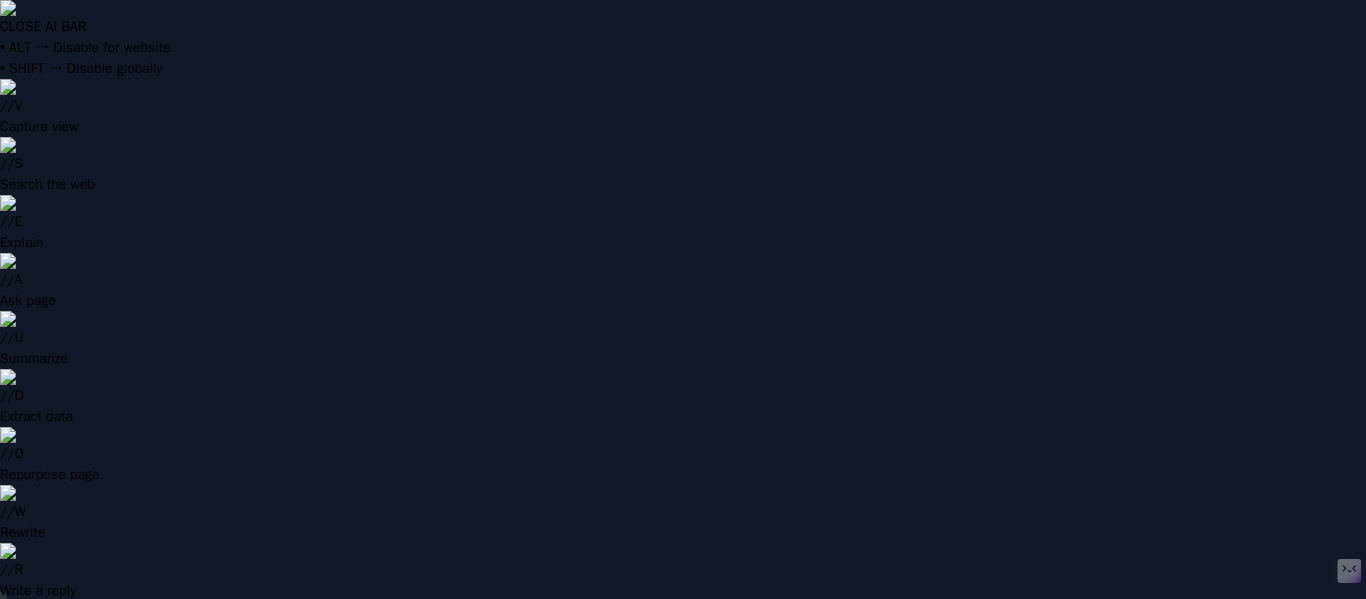 click on "AI Developers More" at bounding box center [245, 869] 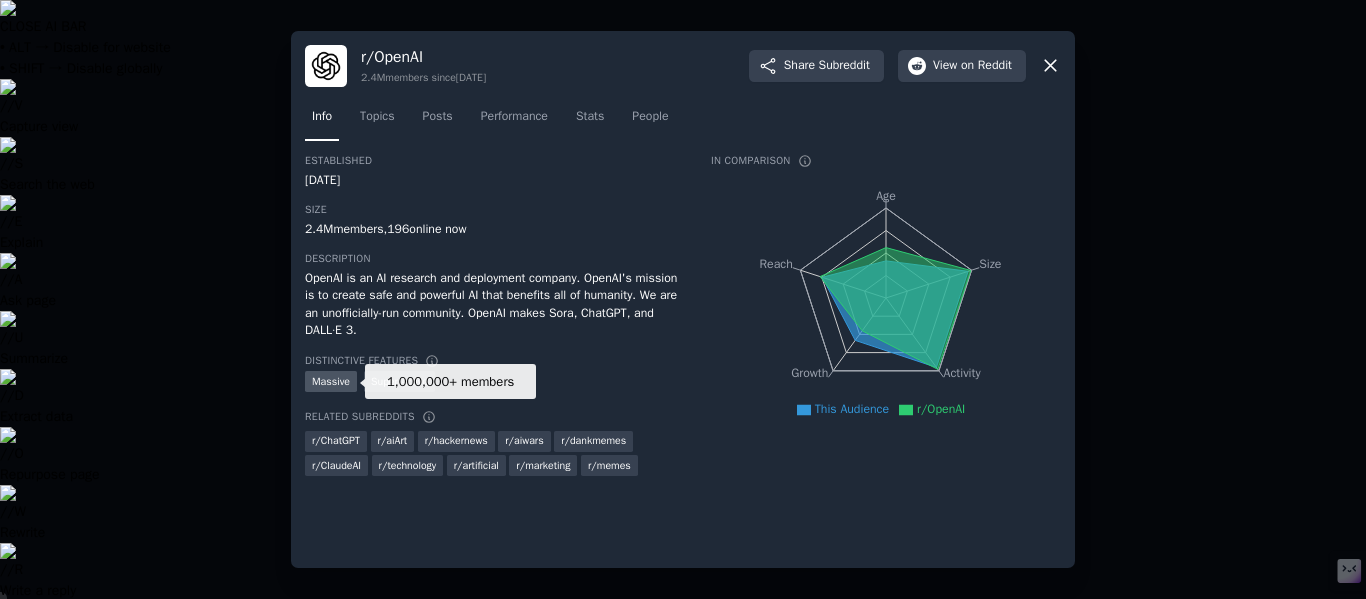 click on "Massive" at bounding box center [331, 381] 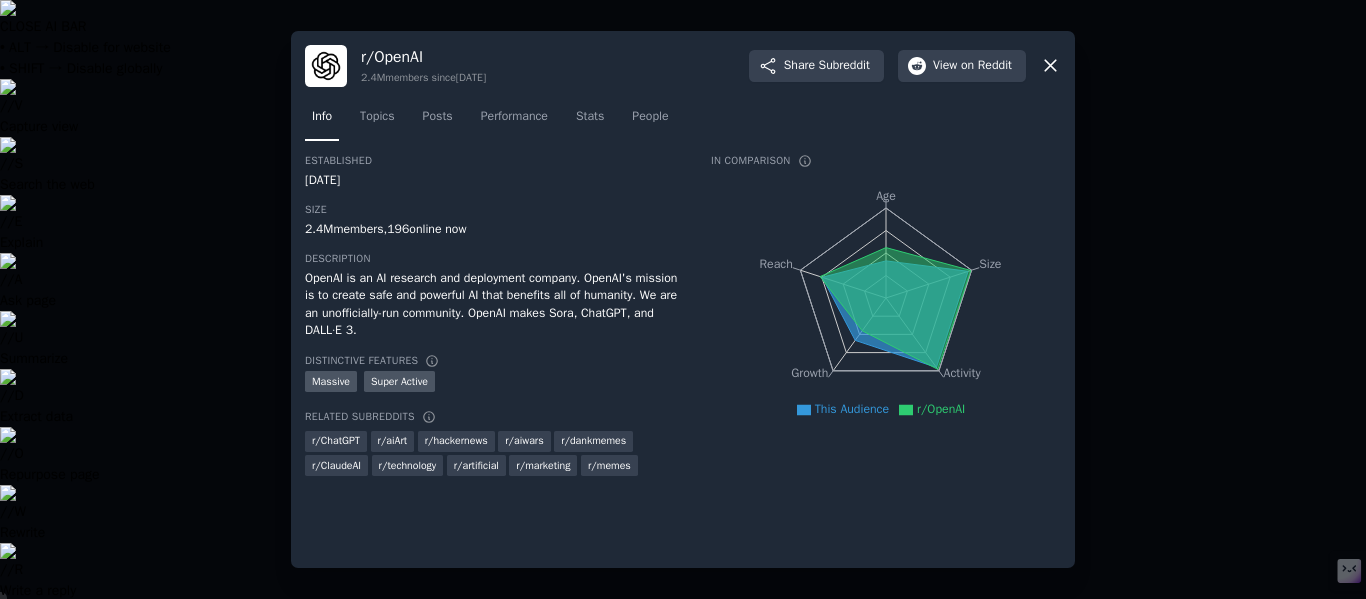 click 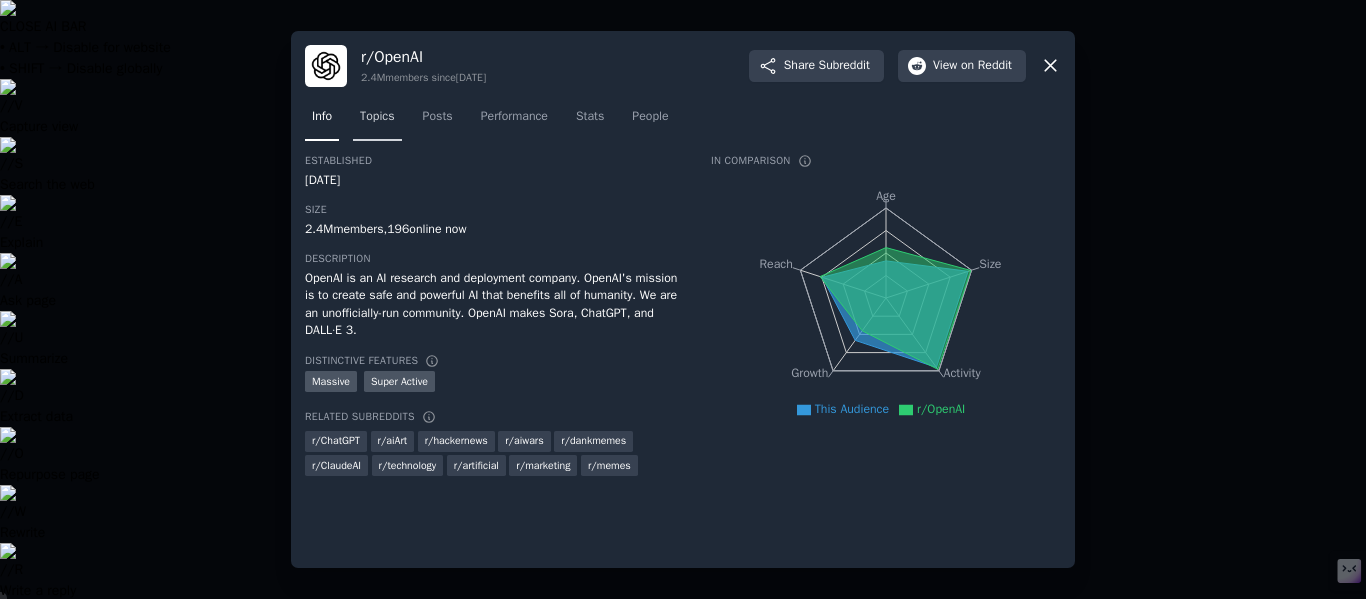 click on "Topics" at bounding box center (377, 117) 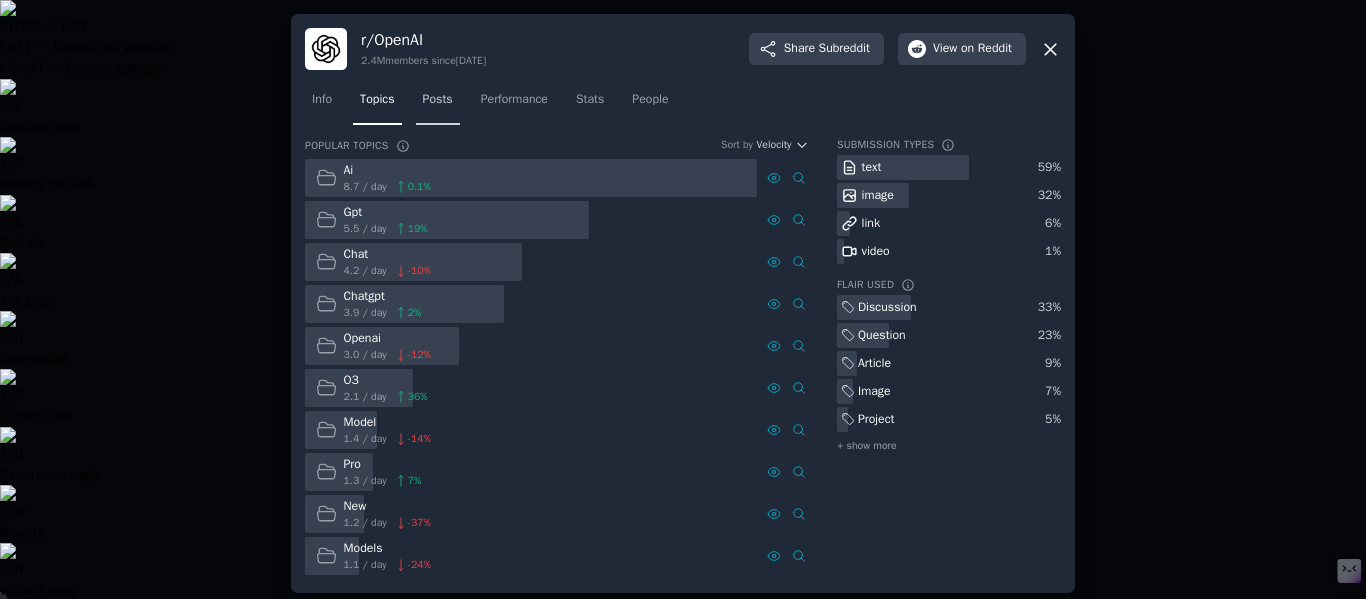 click on "Posts" at bounding box center [438, 100] 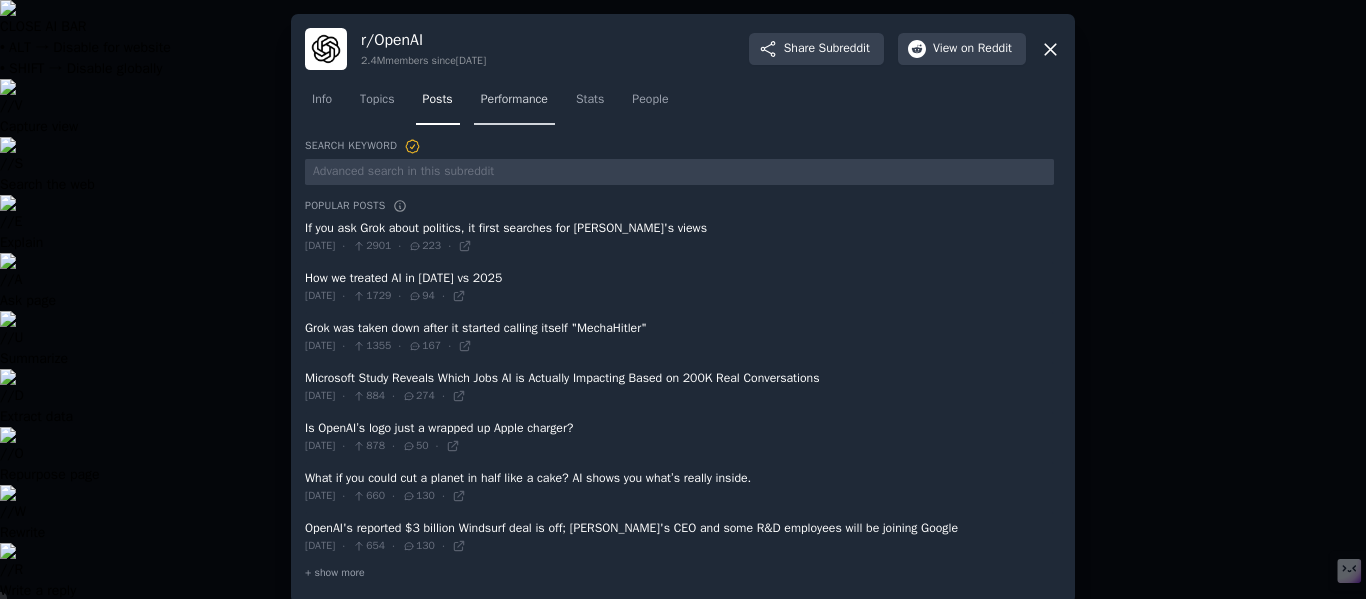 click on "Performance" at bounding box center [514, 104] 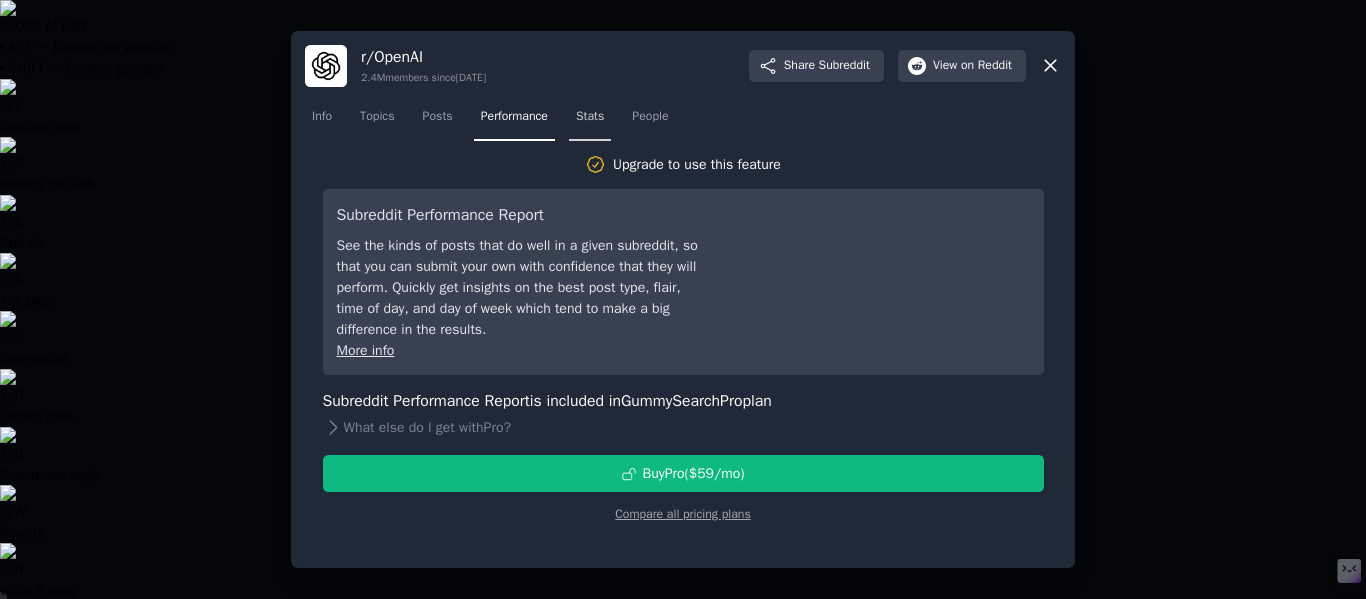 click on "Stats" at bounding box center (590, 117) 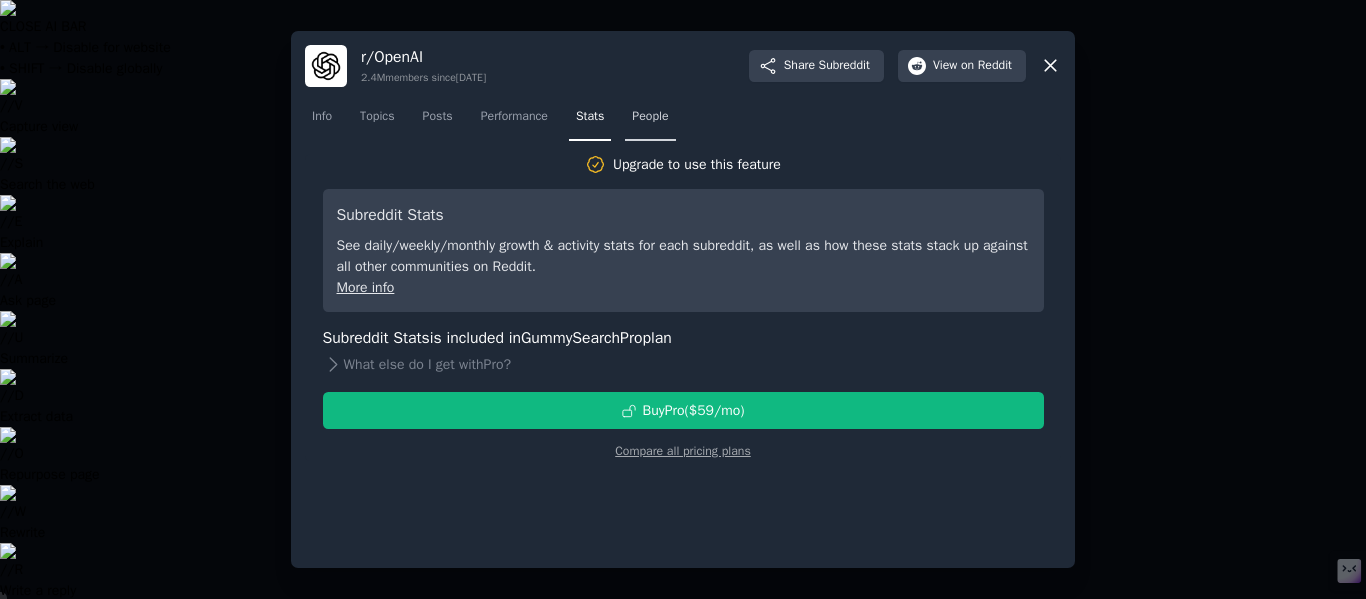 click on "People" at bounding box center (650, 117) 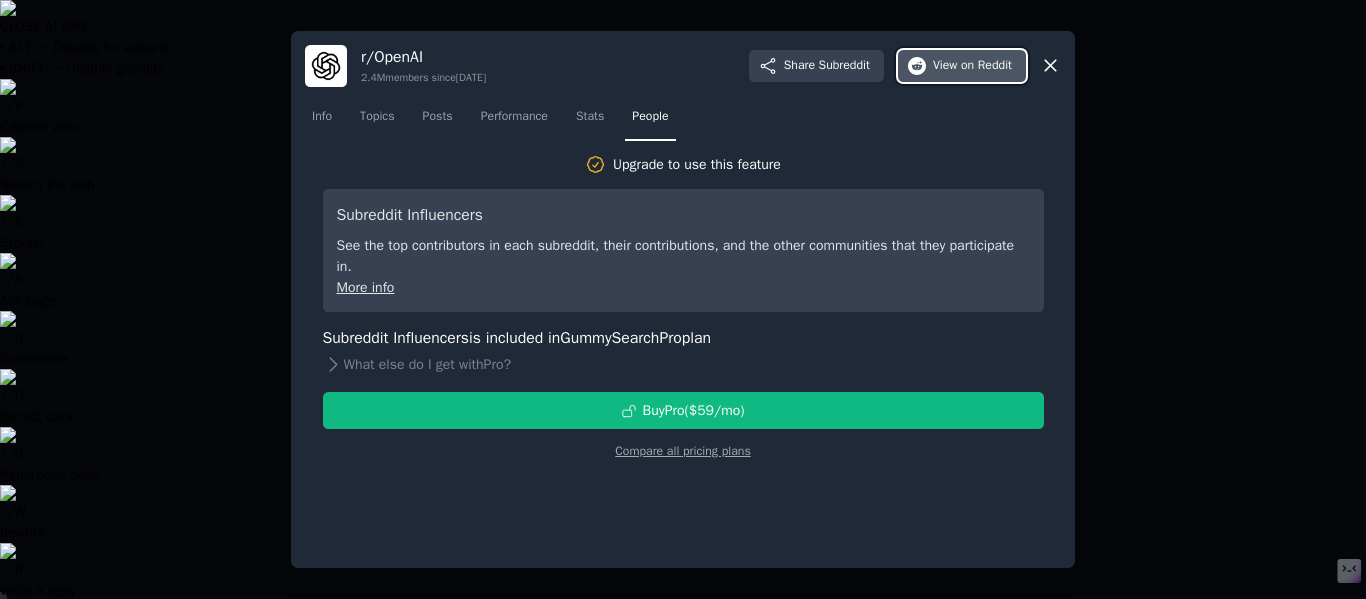 click on "on Reddit" at bounding box center [986, 66] 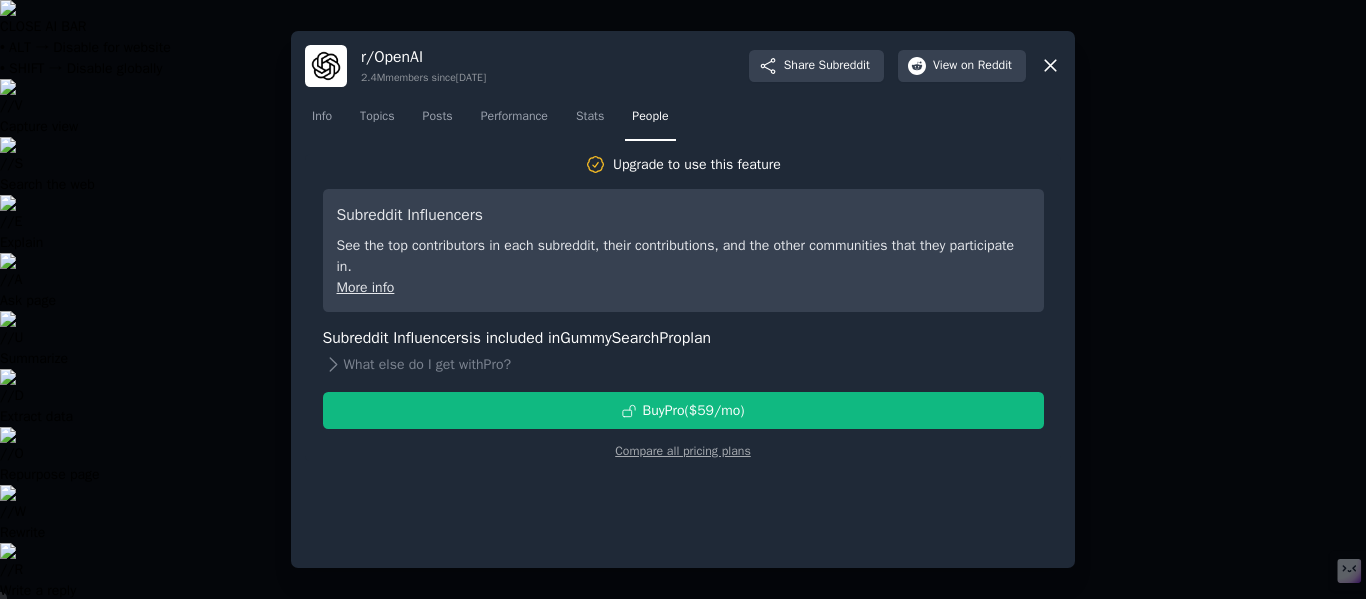 click 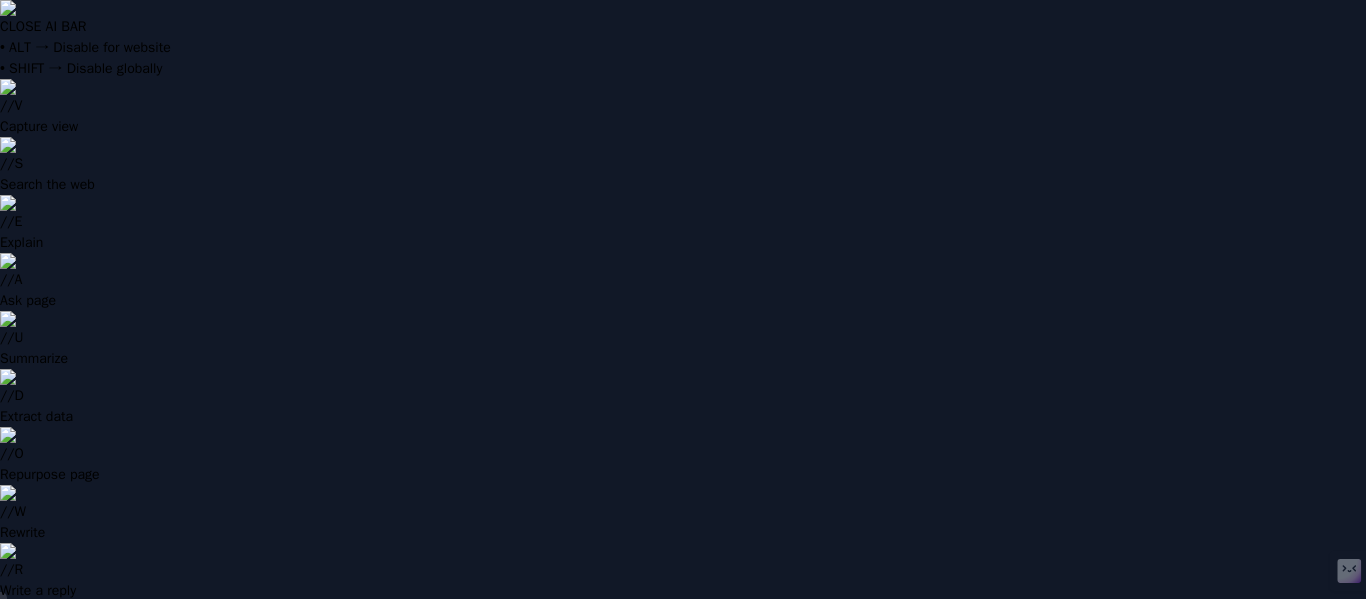 scroll, scrollTop: 148, scrollLeft: 0, axis: vertical 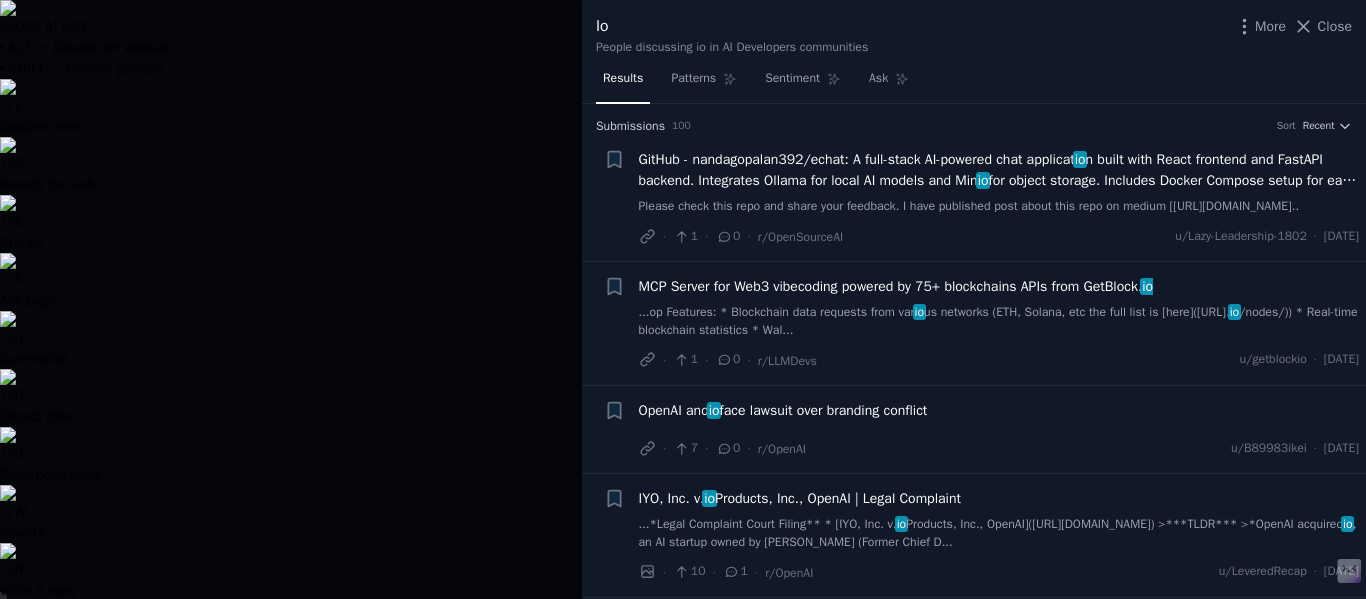 click on "GitHub - nandagopalan392/echat: A full-stack AI-powered chat applicat io n built with React frontend and FastAPI backend. Integrates Ollama for local AI models and Min io  for object storage. Includes Docker Compose setup for easy deployment and development." at bounding box center (999, 170) 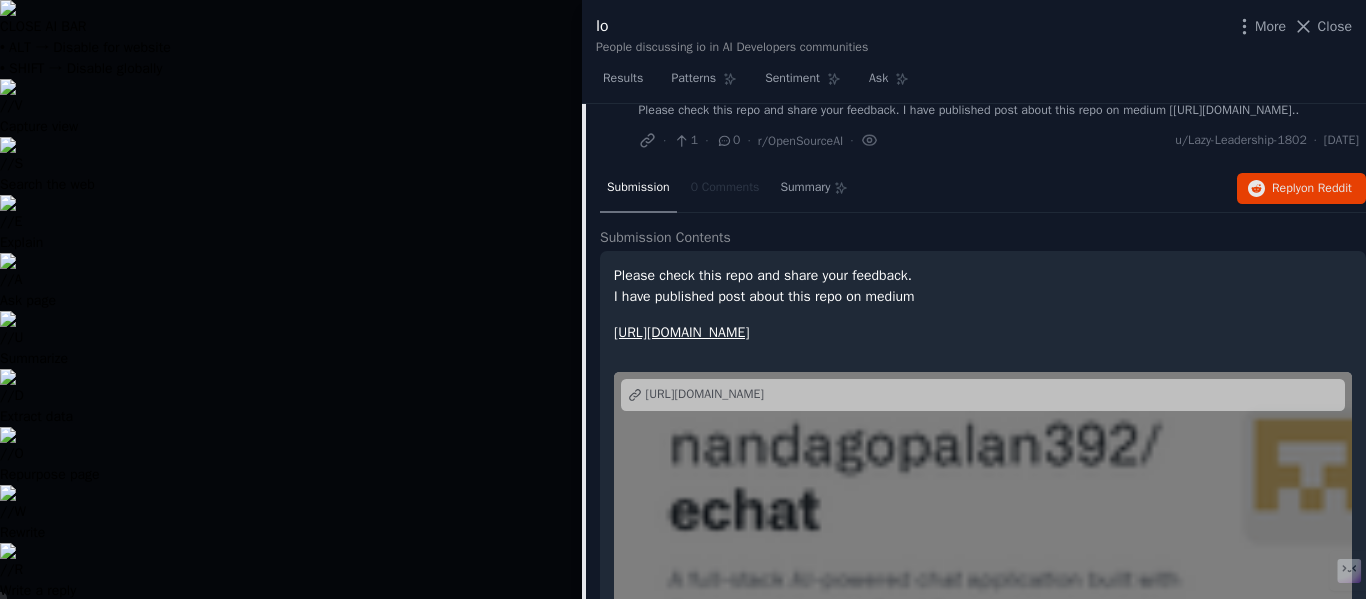 scroll, scrollTop: 0, scrollLeft: 0, axis: both 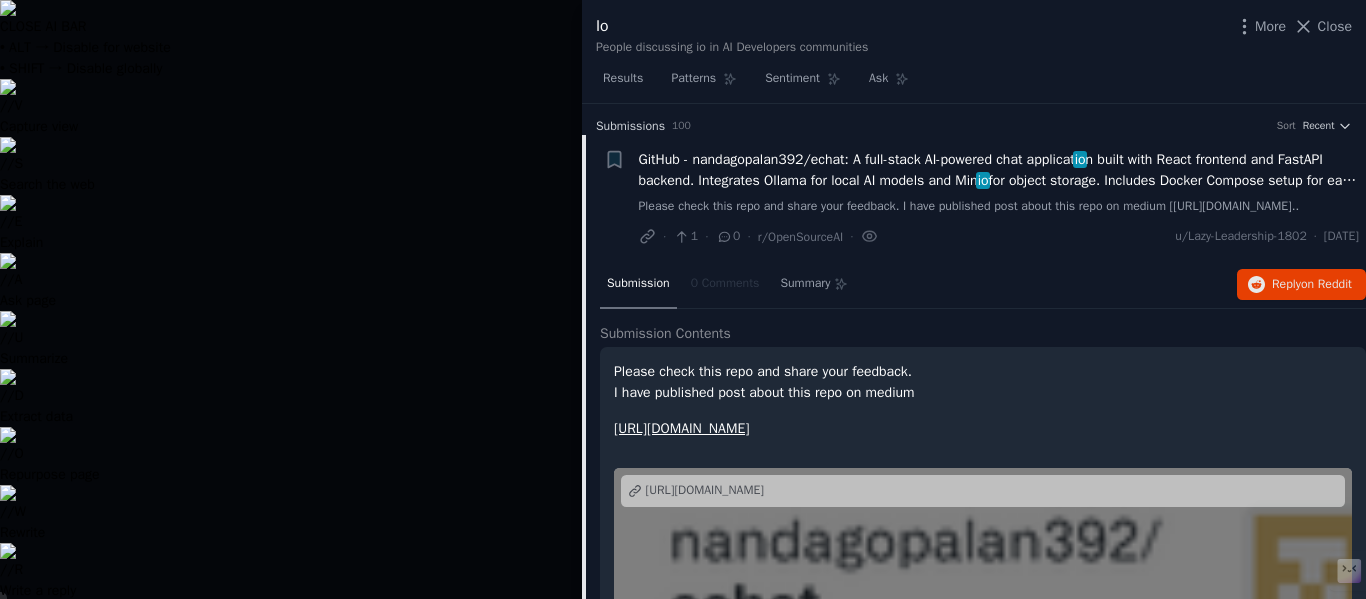 click at bounding box center [683, 299] 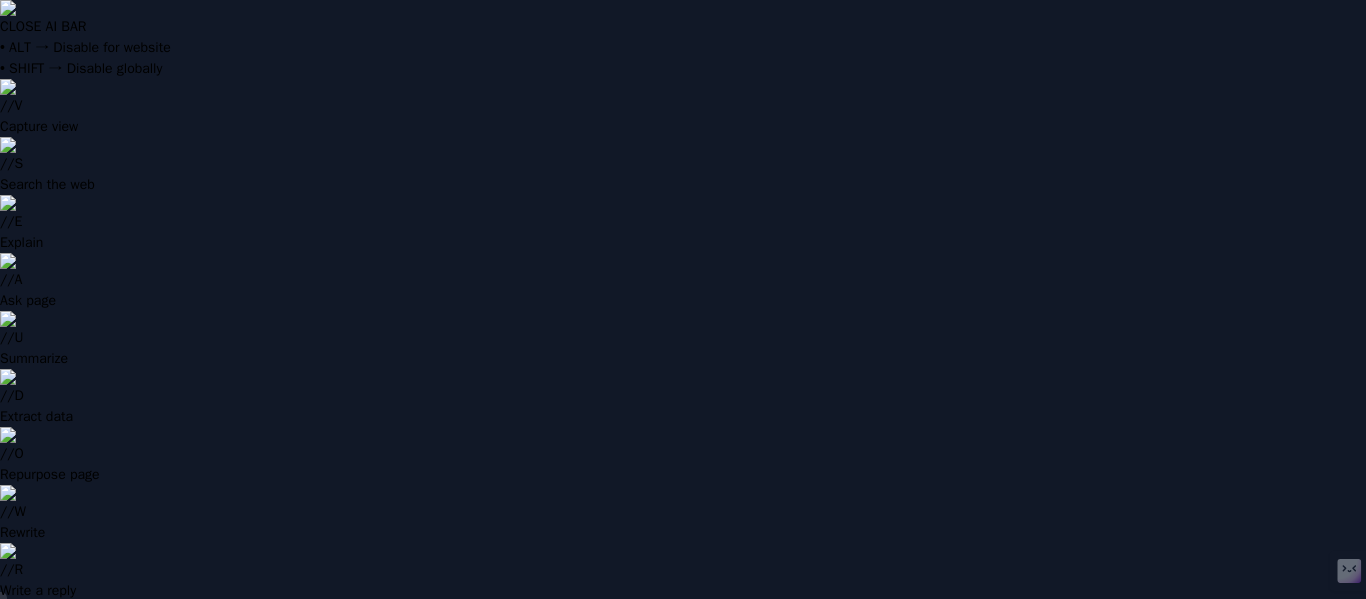 scroll, scrollTop: 575, scrollLeft: 0, axis: vertical 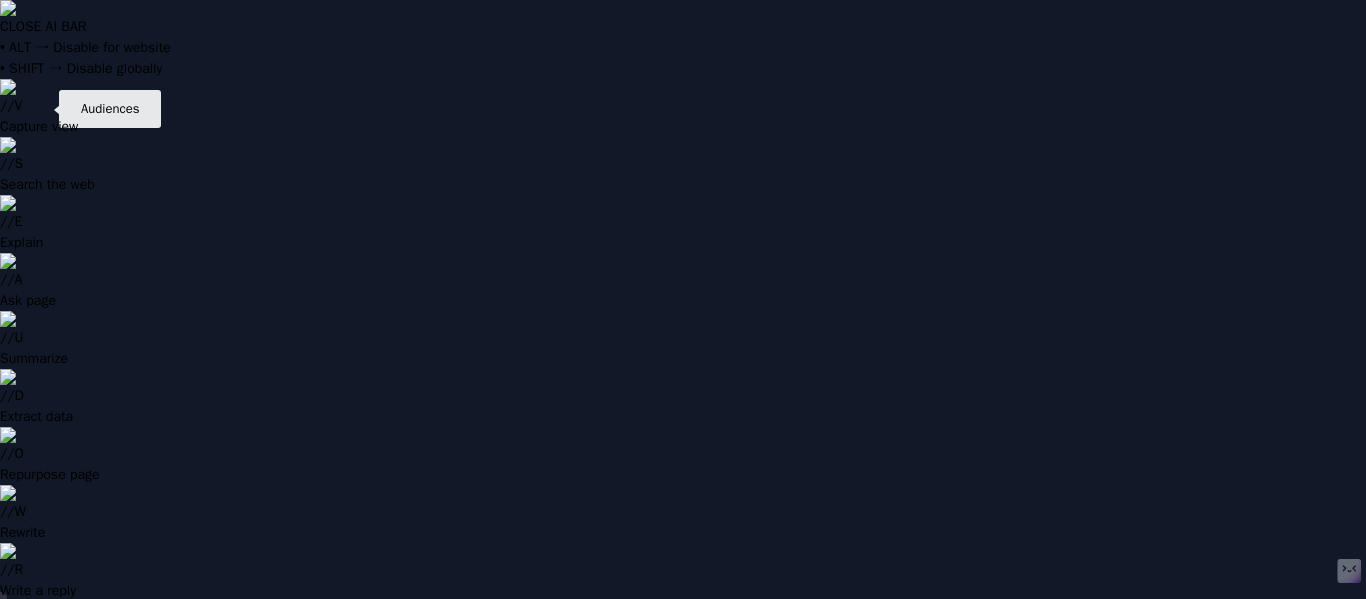 click 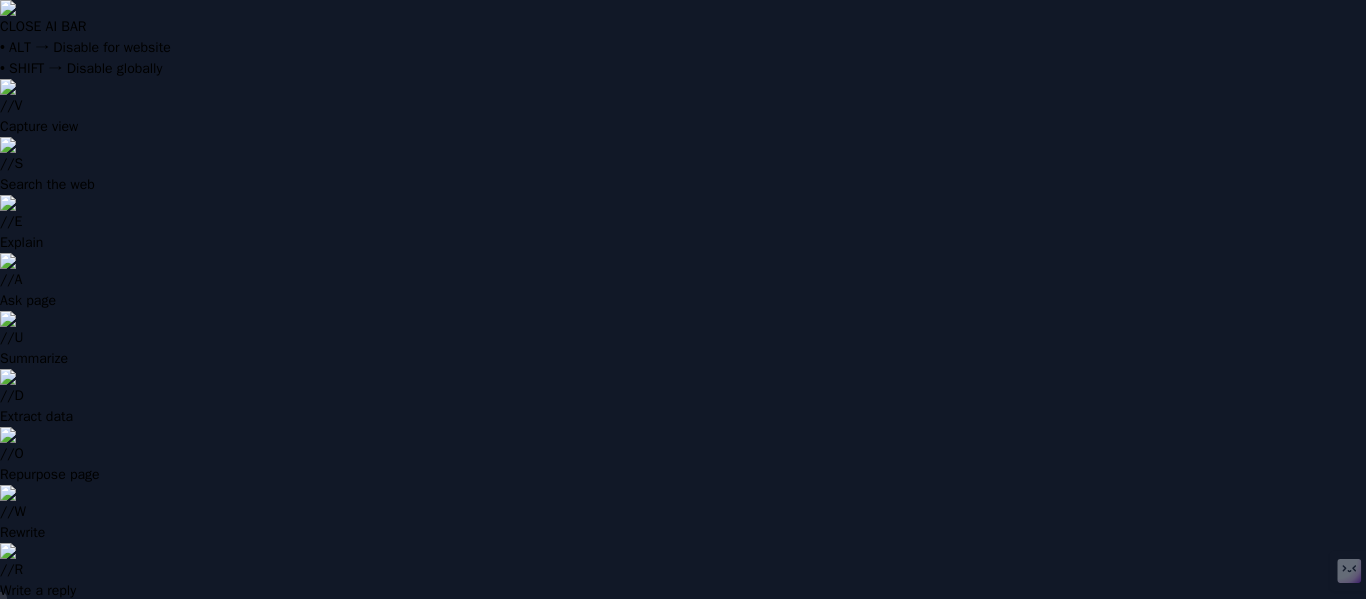 click on "Curated" at bounding box center [187, 754] 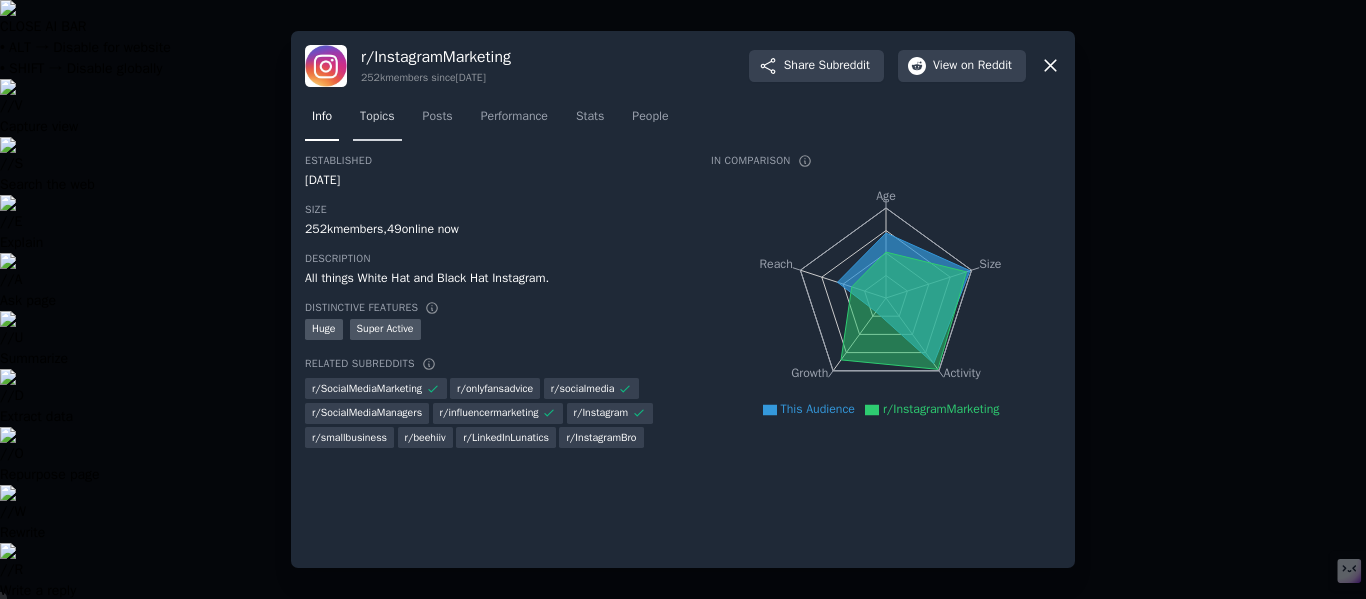 click on "Topics" at bounding box center (377, 117) 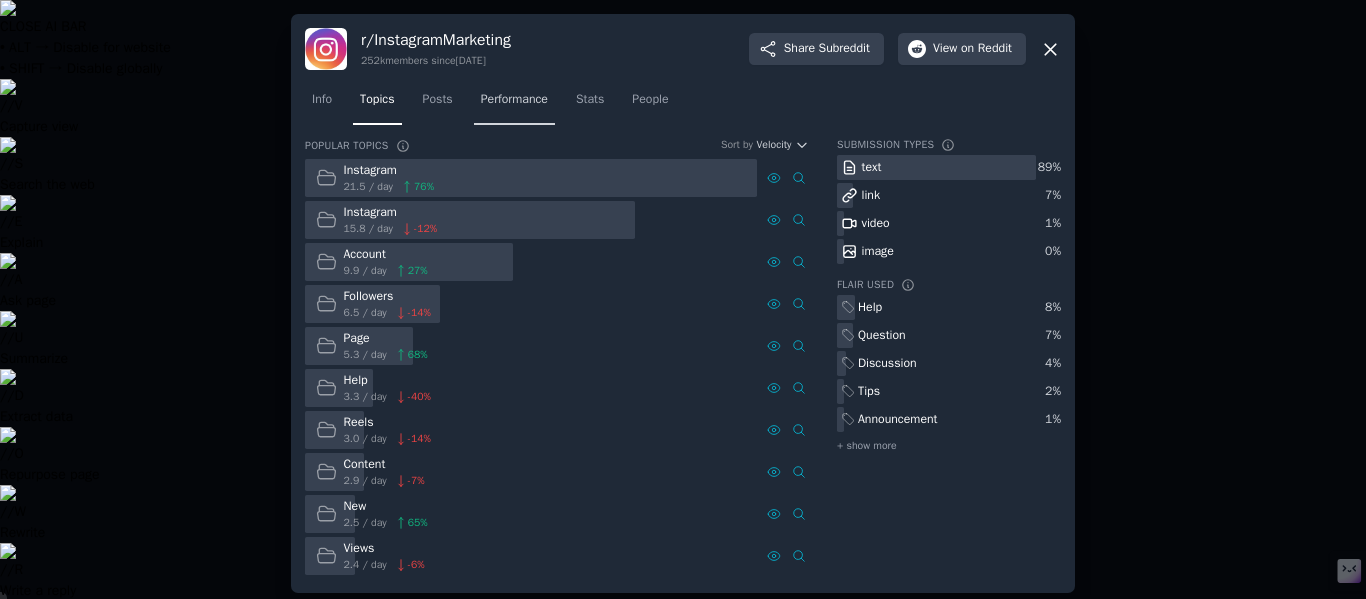 click on "Performance" at bounding box center [514, 104] 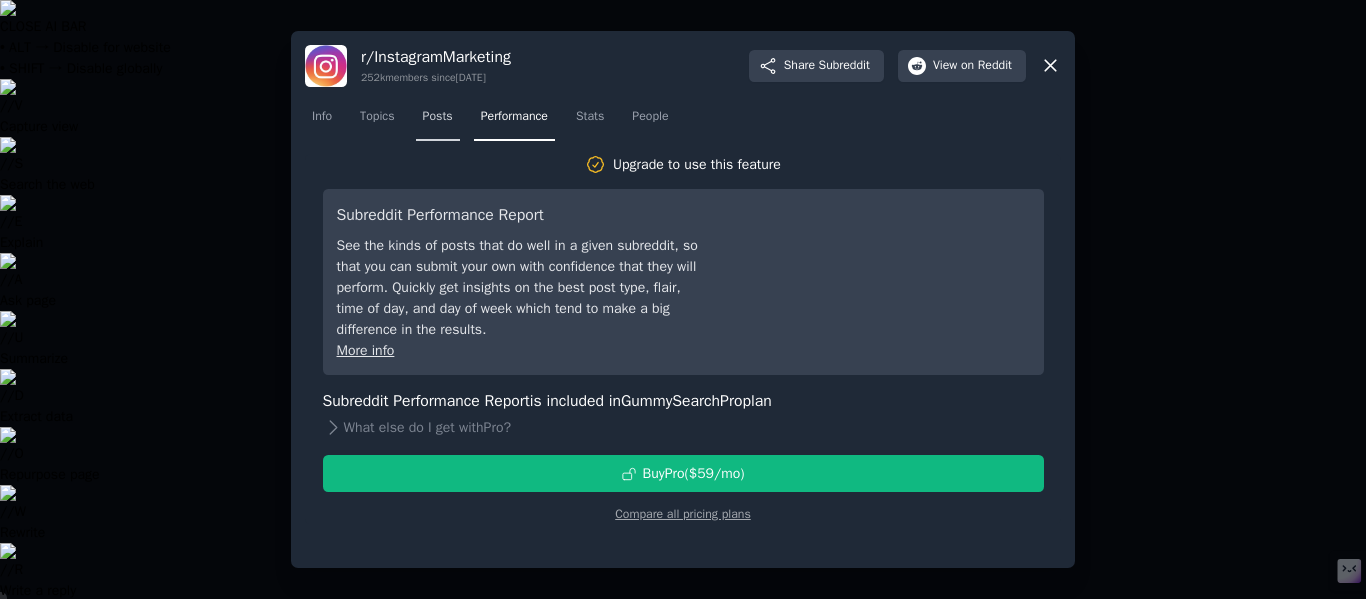 click on "Posts" at bounding box center (438, 117) 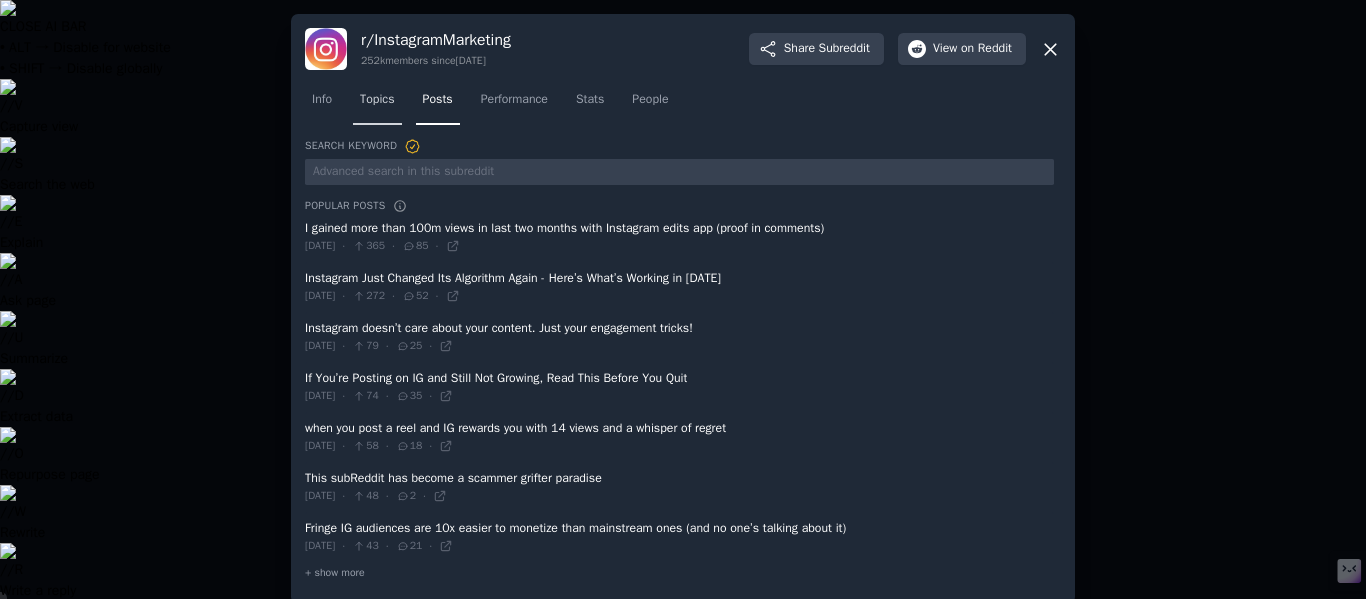 click on "Topics" at bounding box center (377, 104) 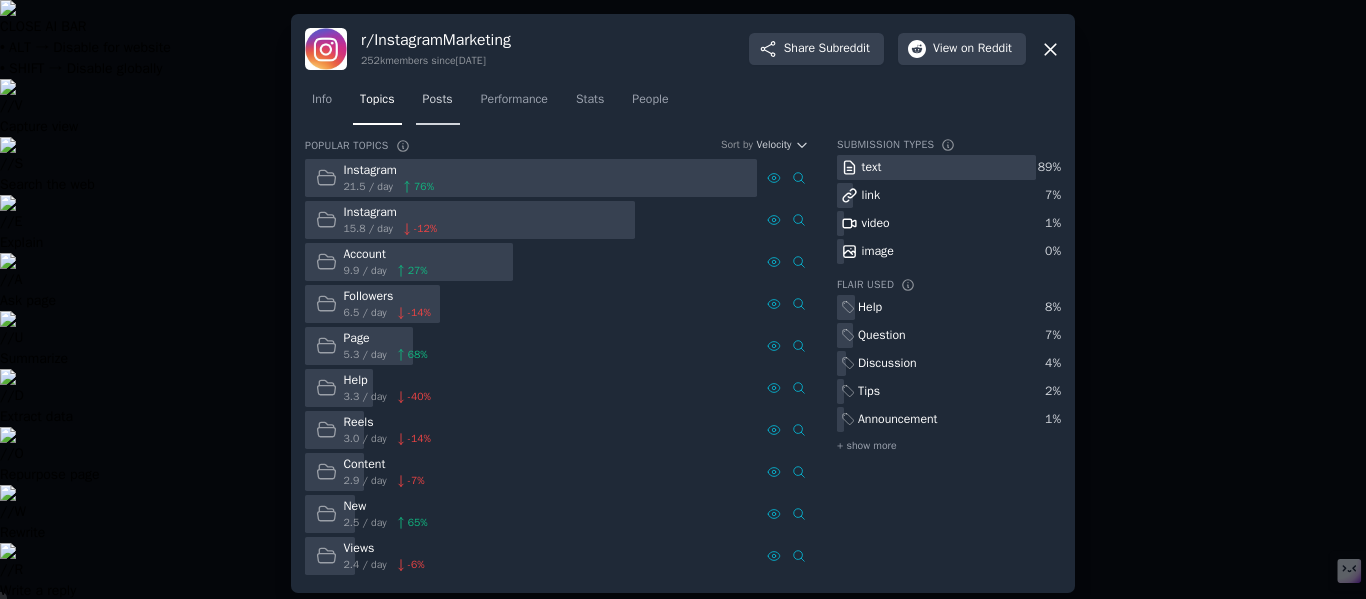 click on "Posts" at bounding box center (438, 100) 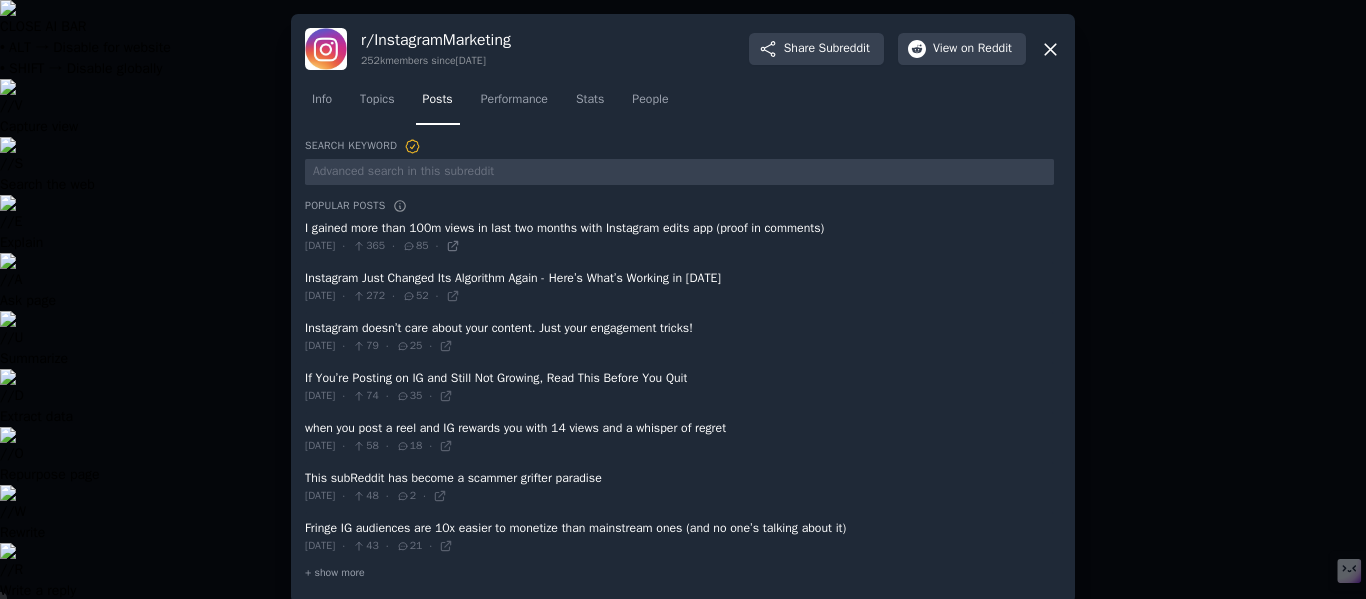 click 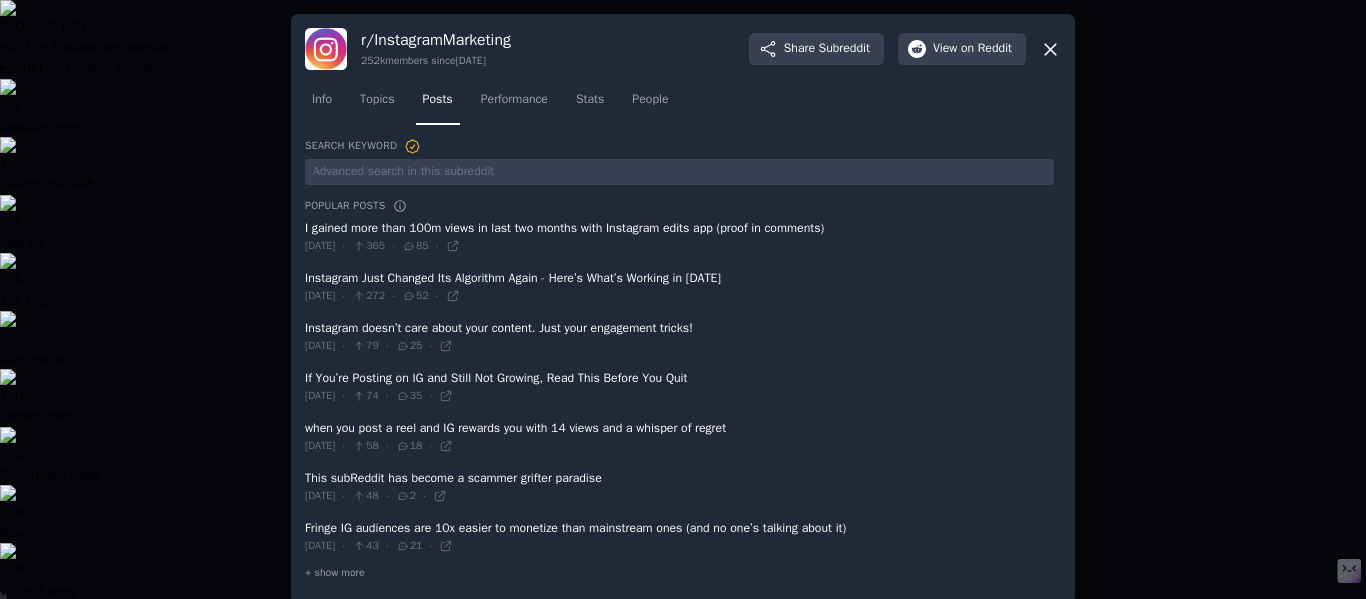 click 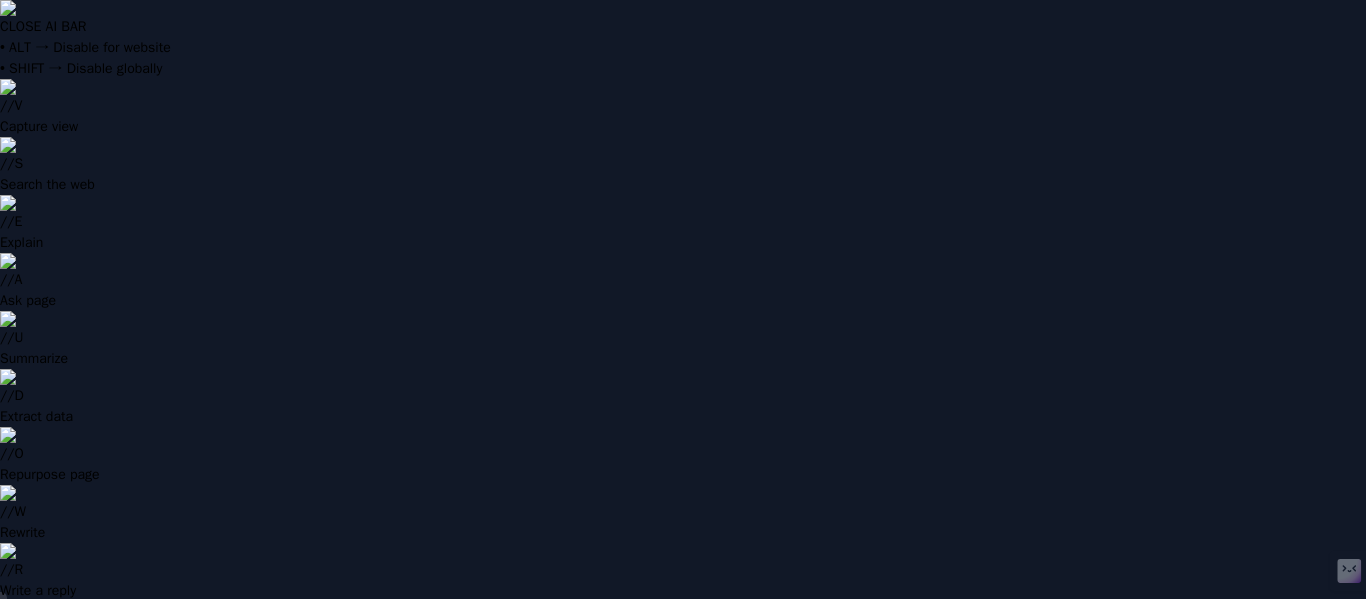 scroll, scrollTop: 314, scrollLeft: 0, axis: vertical 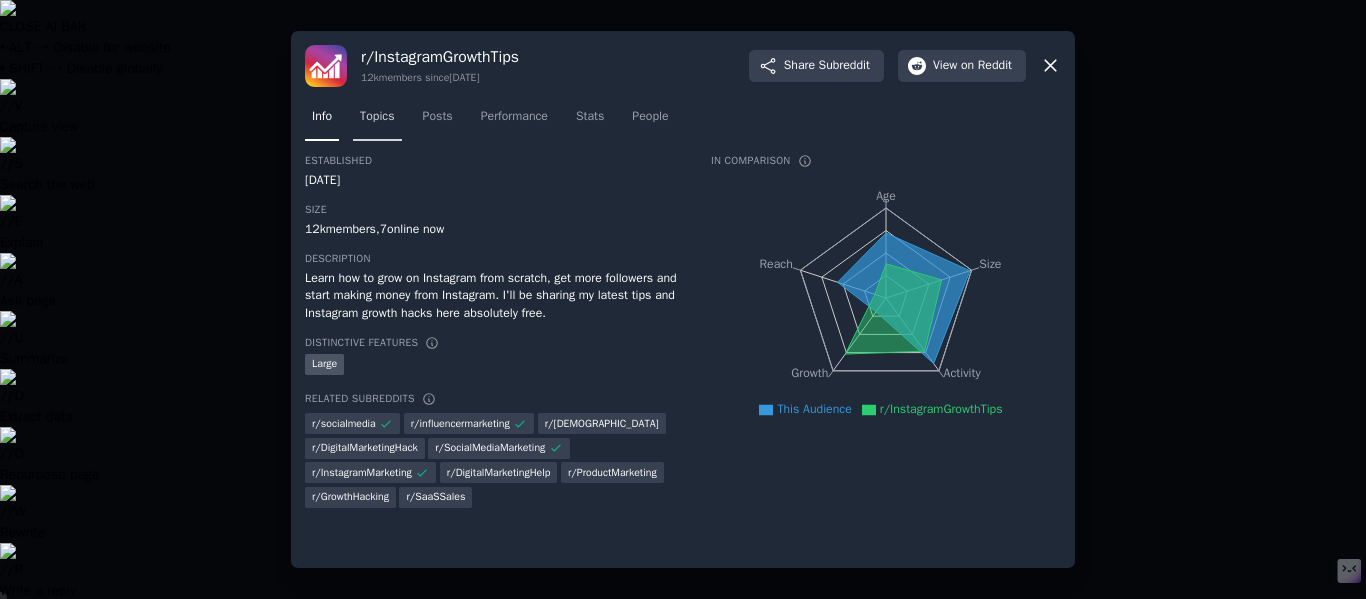 click on "Topics" at bounding box center [377, 117] 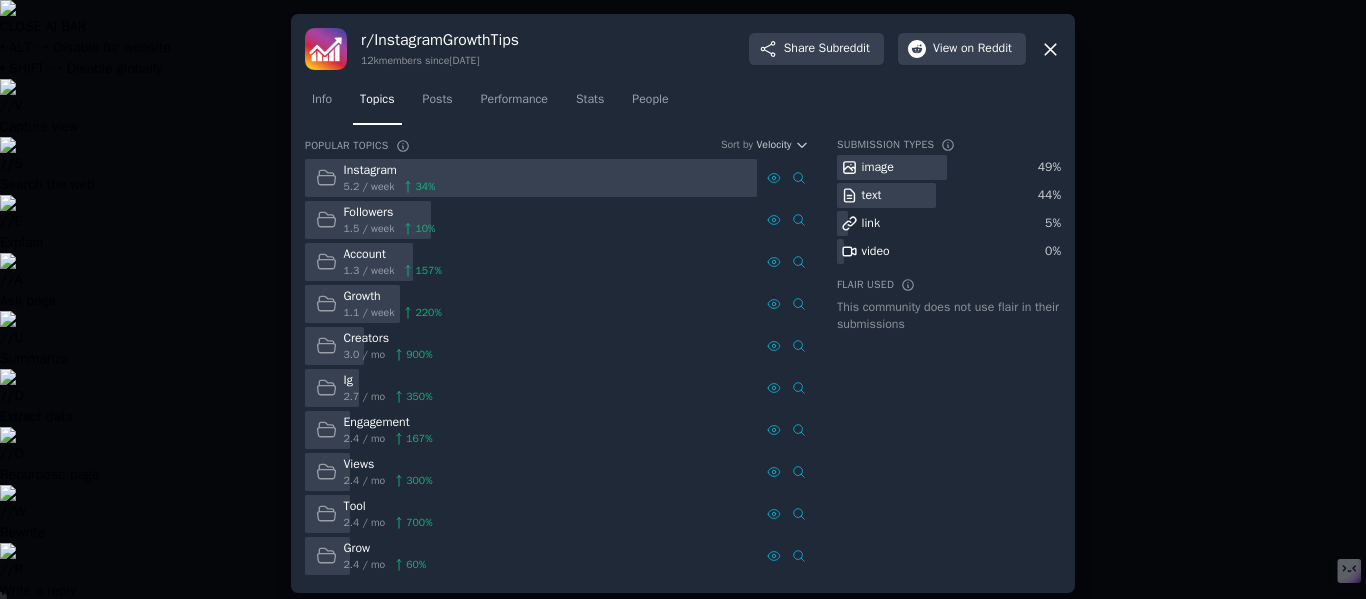 click on "Followers" at bounding box center (390, 213) 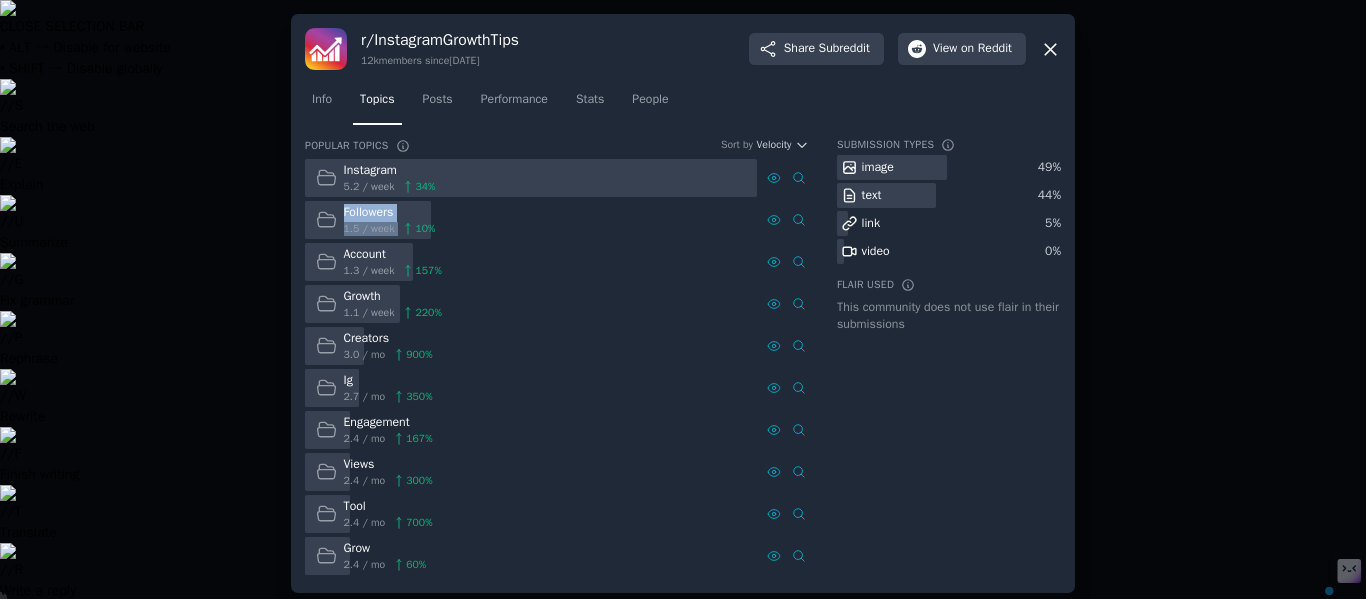 drag, startPoint x: 392, startPoint y: 222, endPoint x: 320, endPoint y: 215, distance: 72.33948 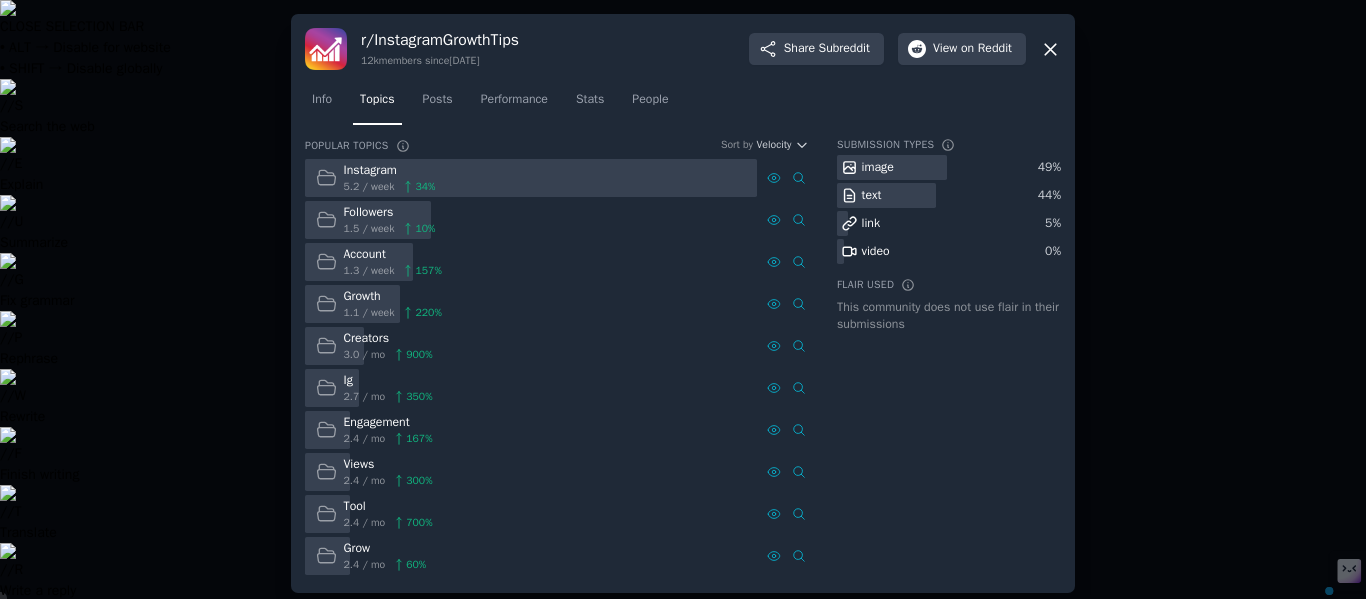click 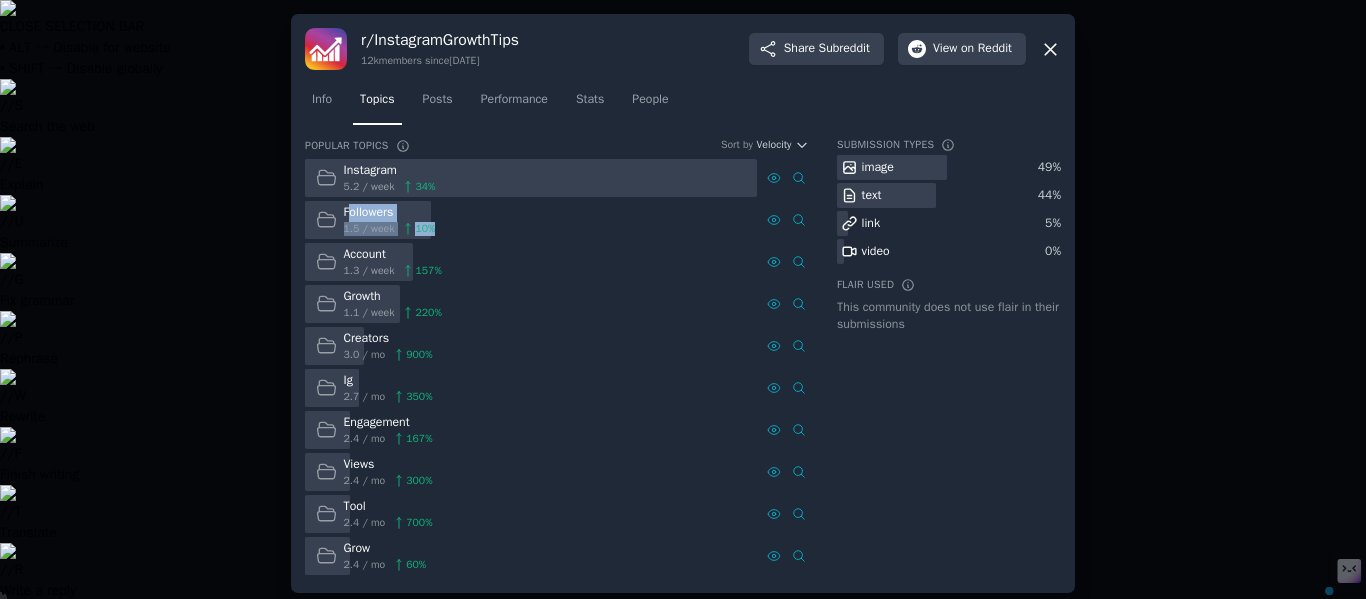 drag, startPoint x: 344, startPoint y: 214, endPoint x: 429, endPoint y: 229, distance: 86.313385 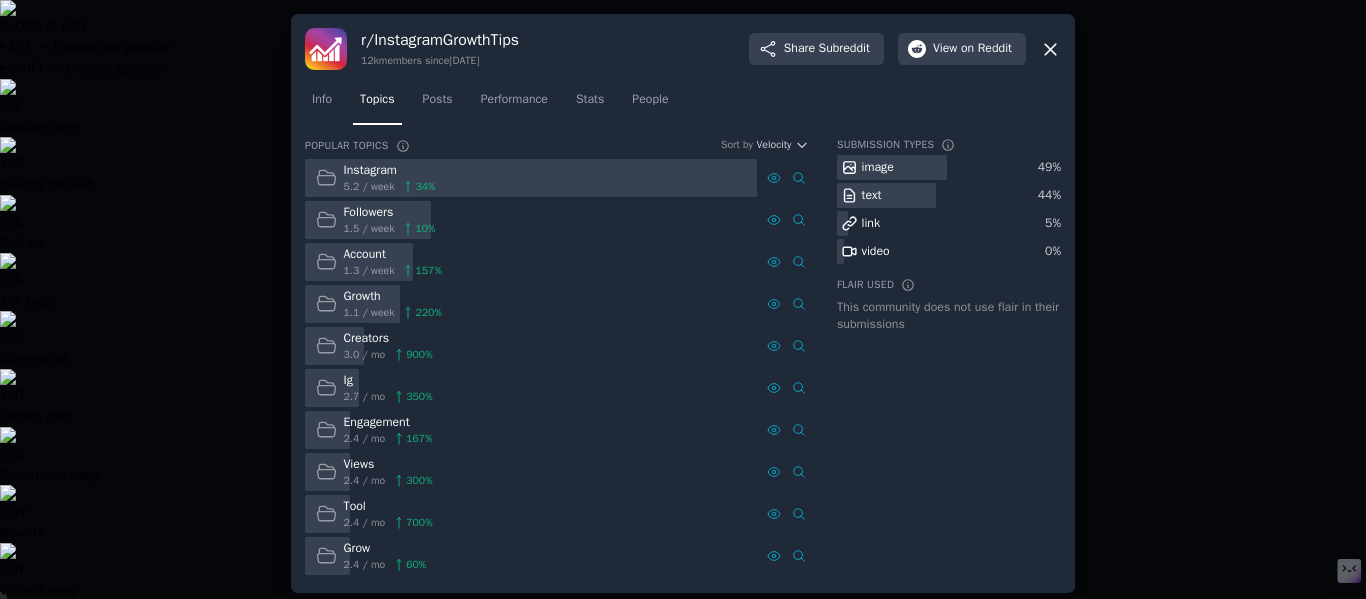 click on "10 %" at bounding box center (425, 229) 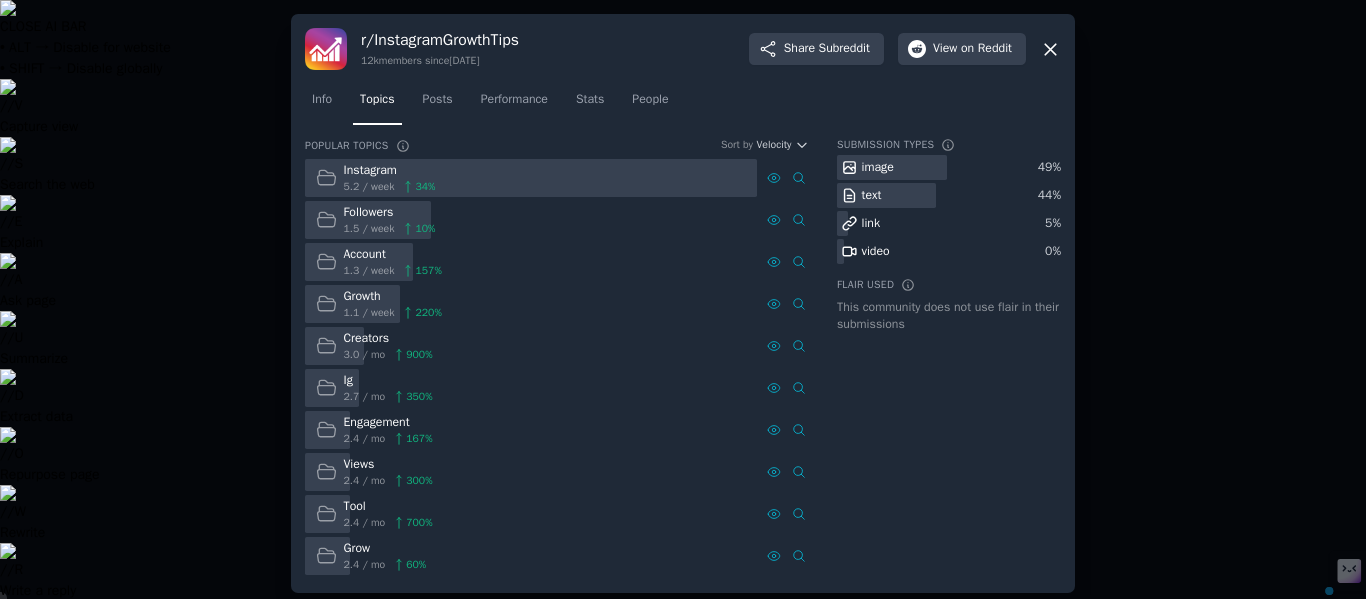 click on "10 %" at bounding box center [425, 229] 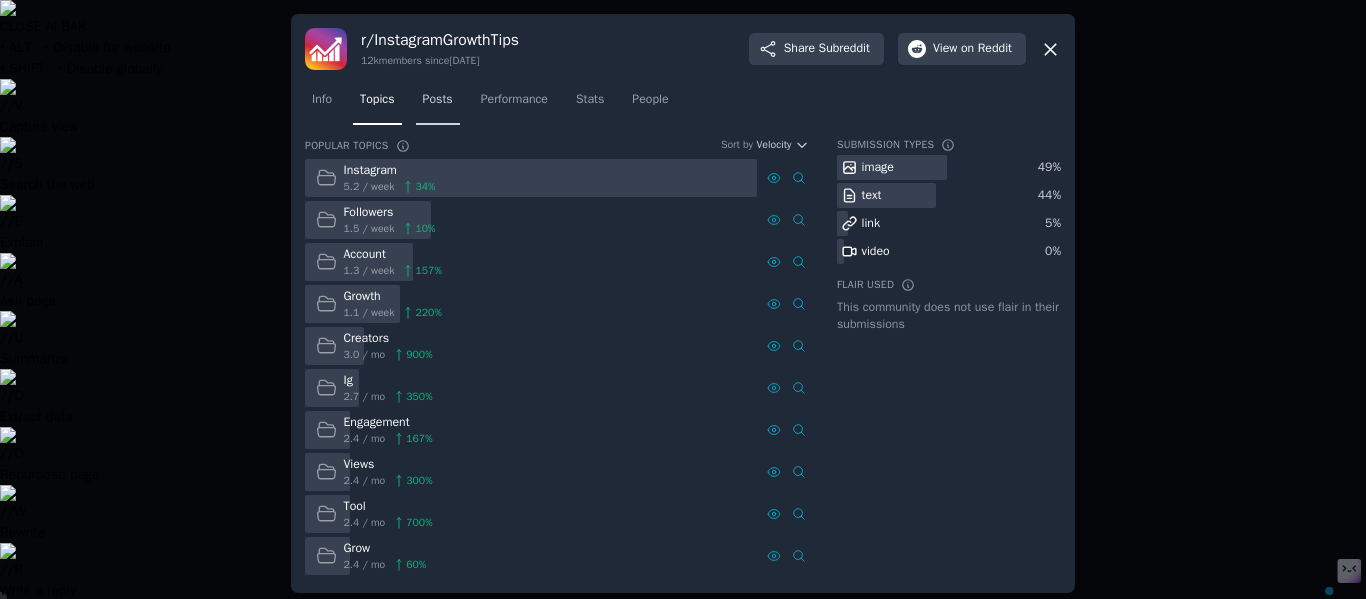 click on "Posts" at bounding box center (438, 100) 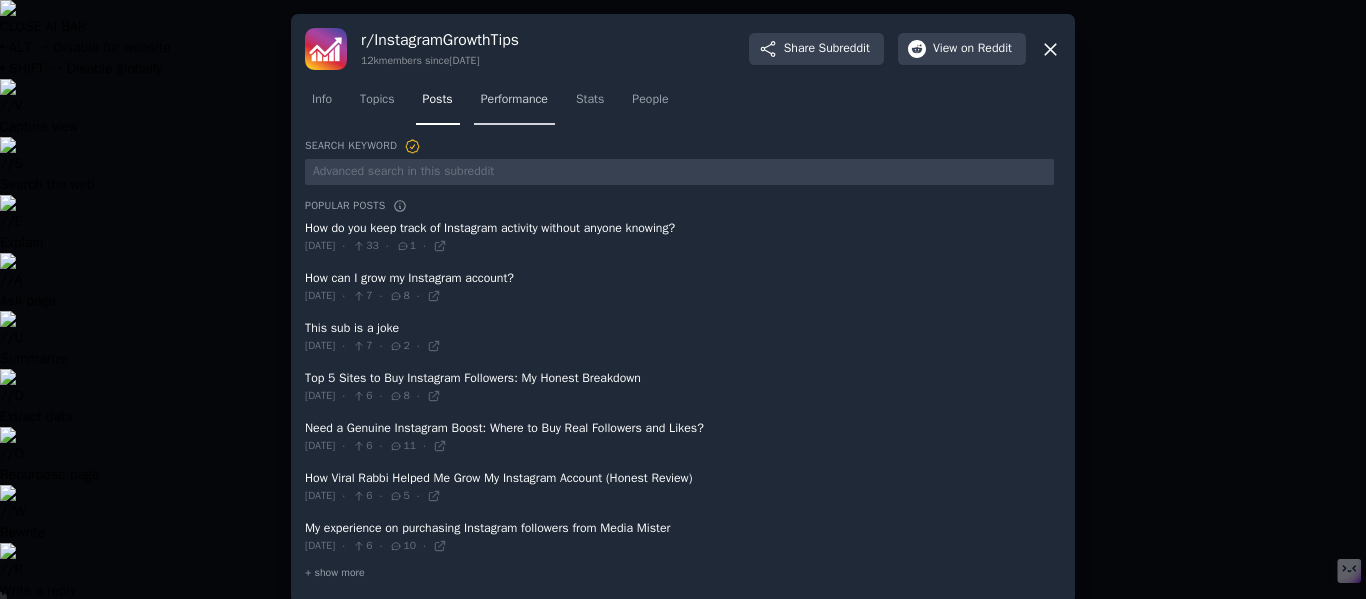 click on "Performance" at bounding box center (514, 100) 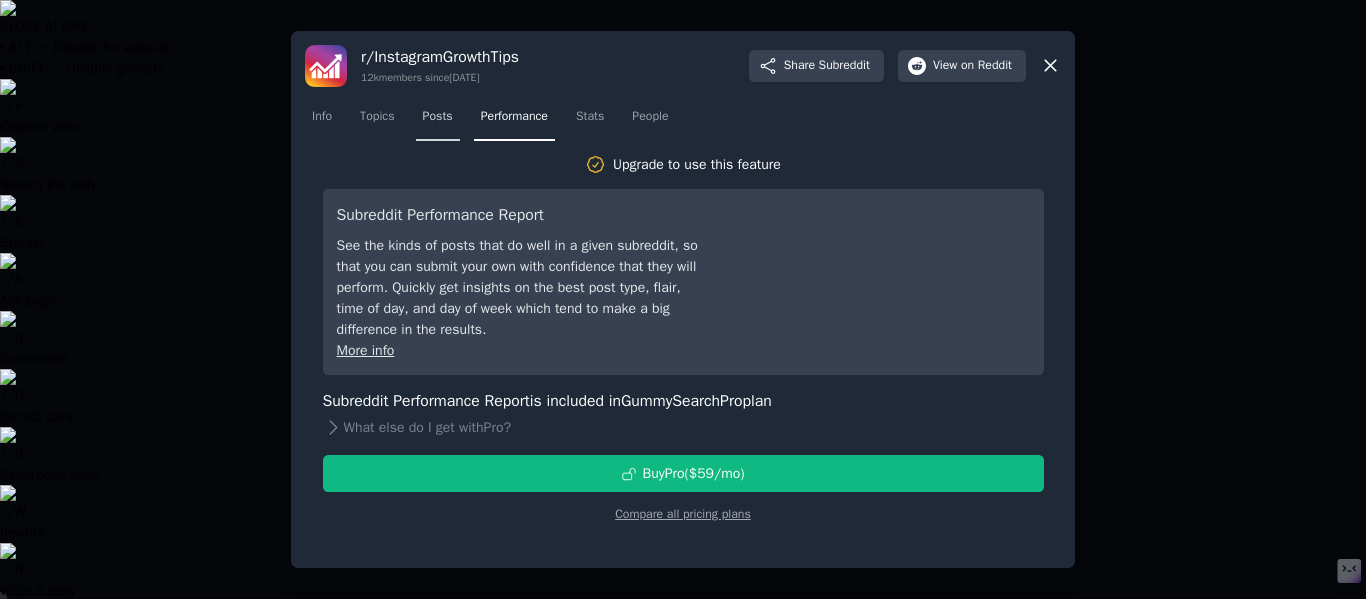 click on "Posts" at bounding box center (438, 117) 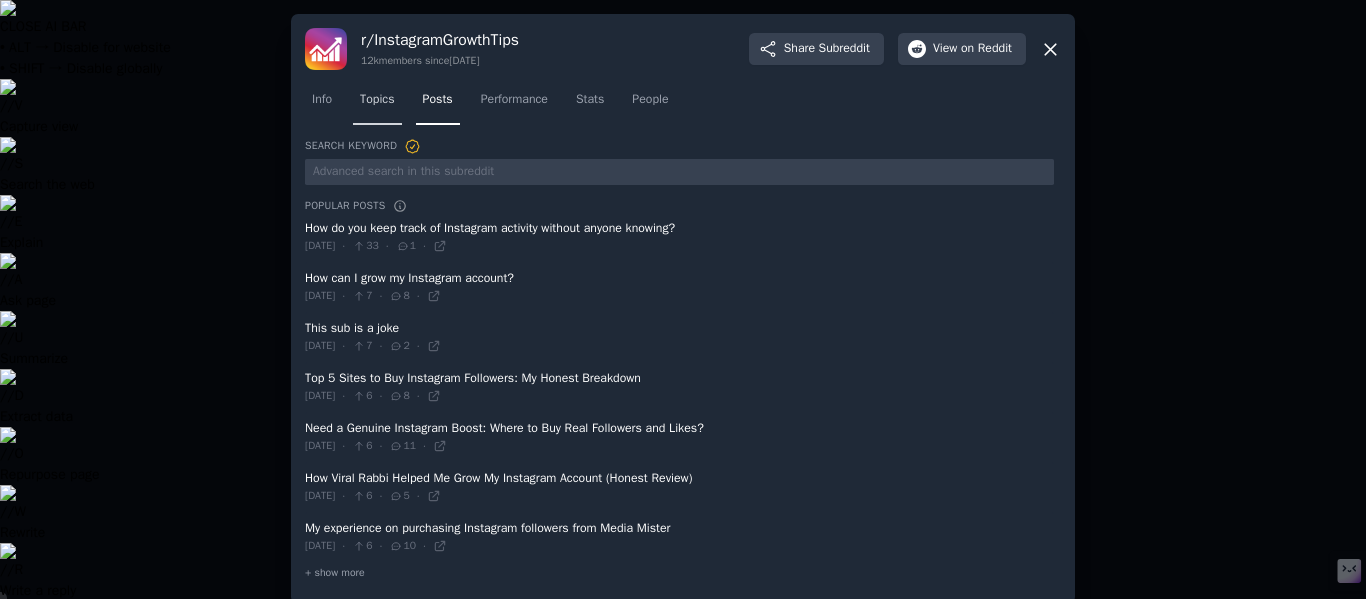 click on "Topics" at bounding box center (377, 100) 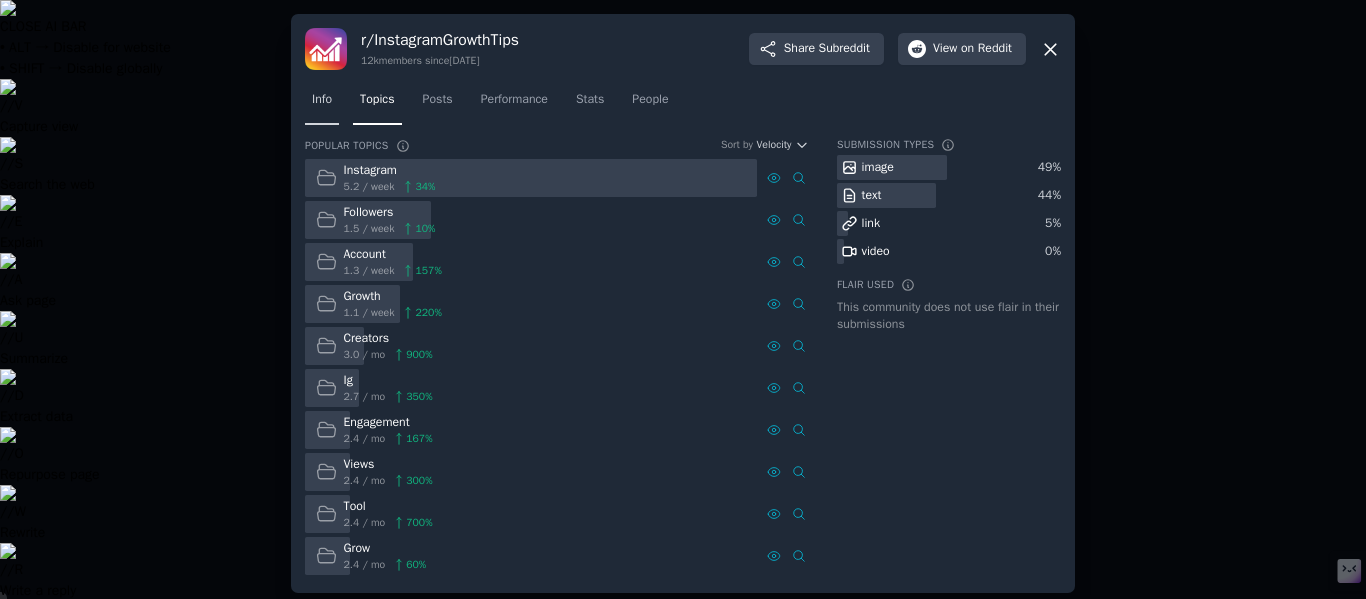 click on "Info" at bounding box center [322, 100] 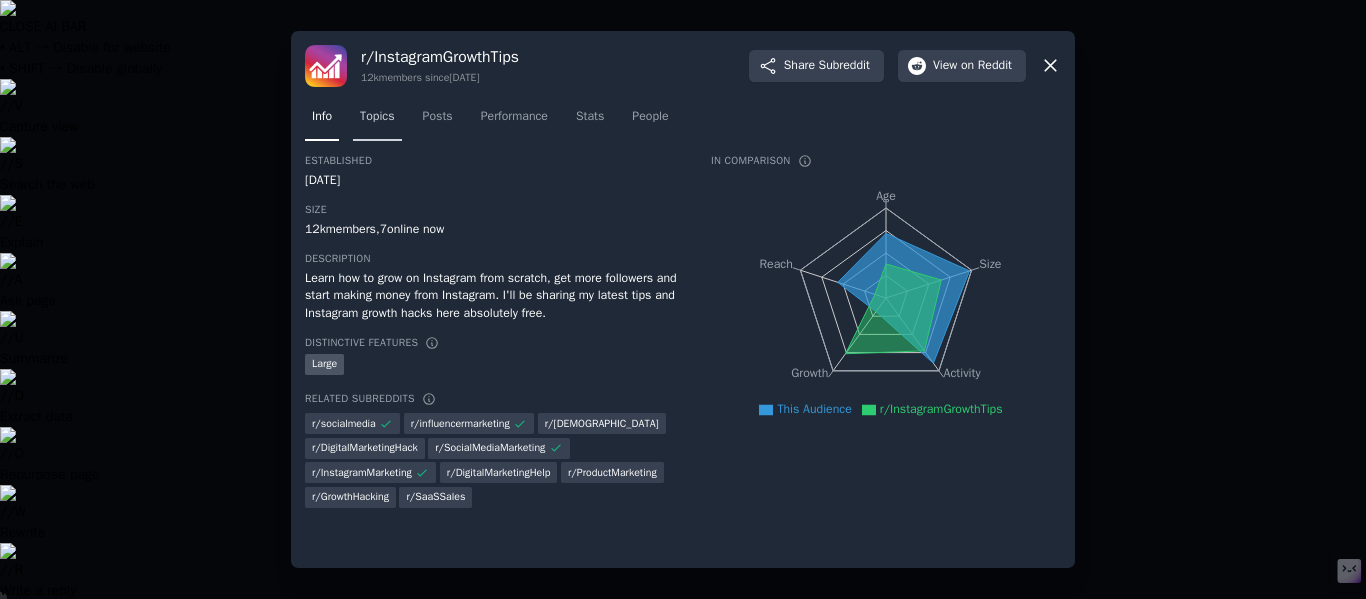 click on "Topics" at bounding box center (377, 117) 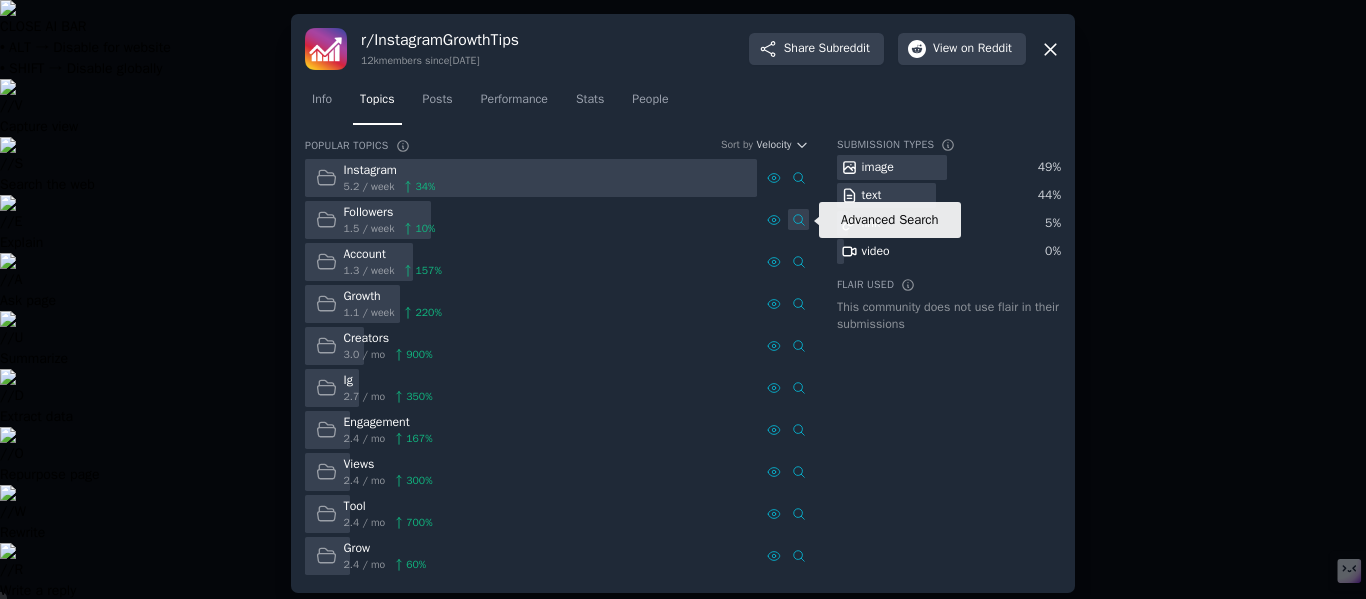 click 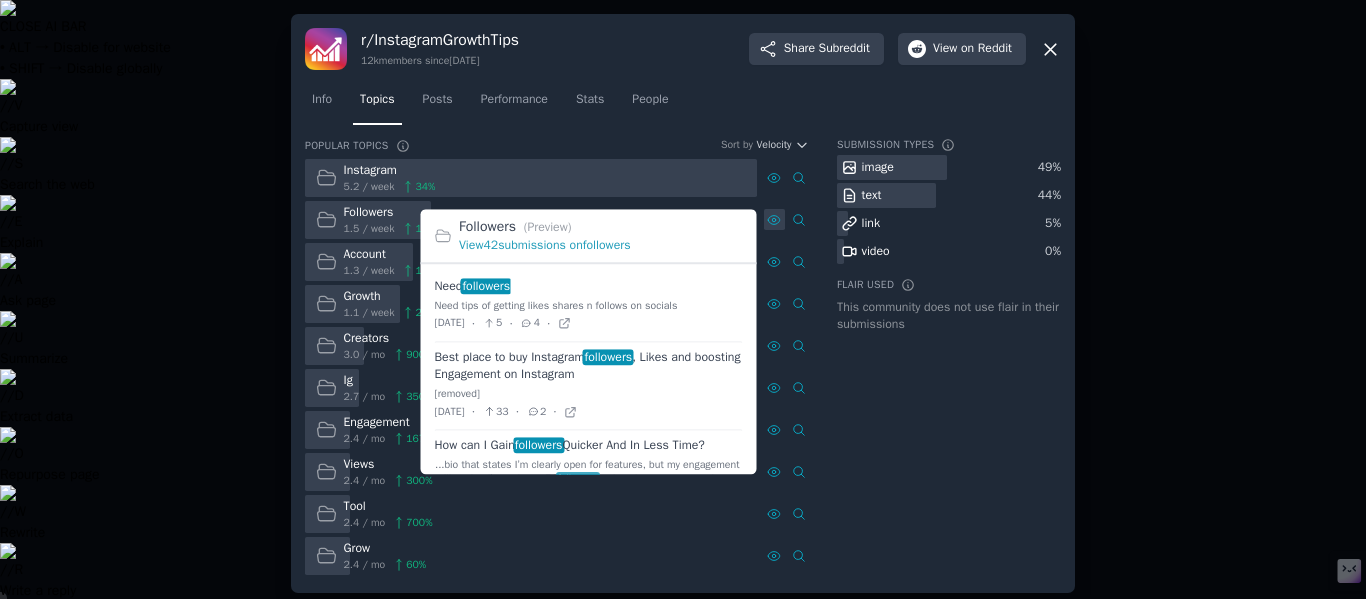 click 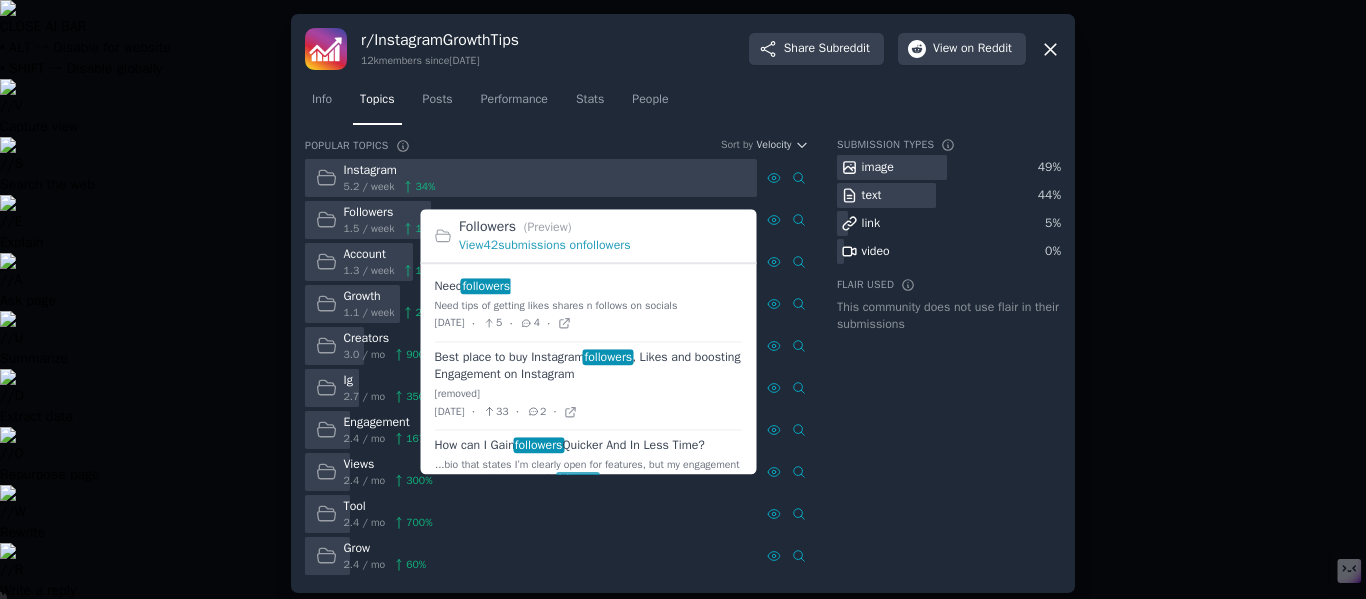 click on "[DATE] · 5 · 4 ·" at bounding box center (503, 323) 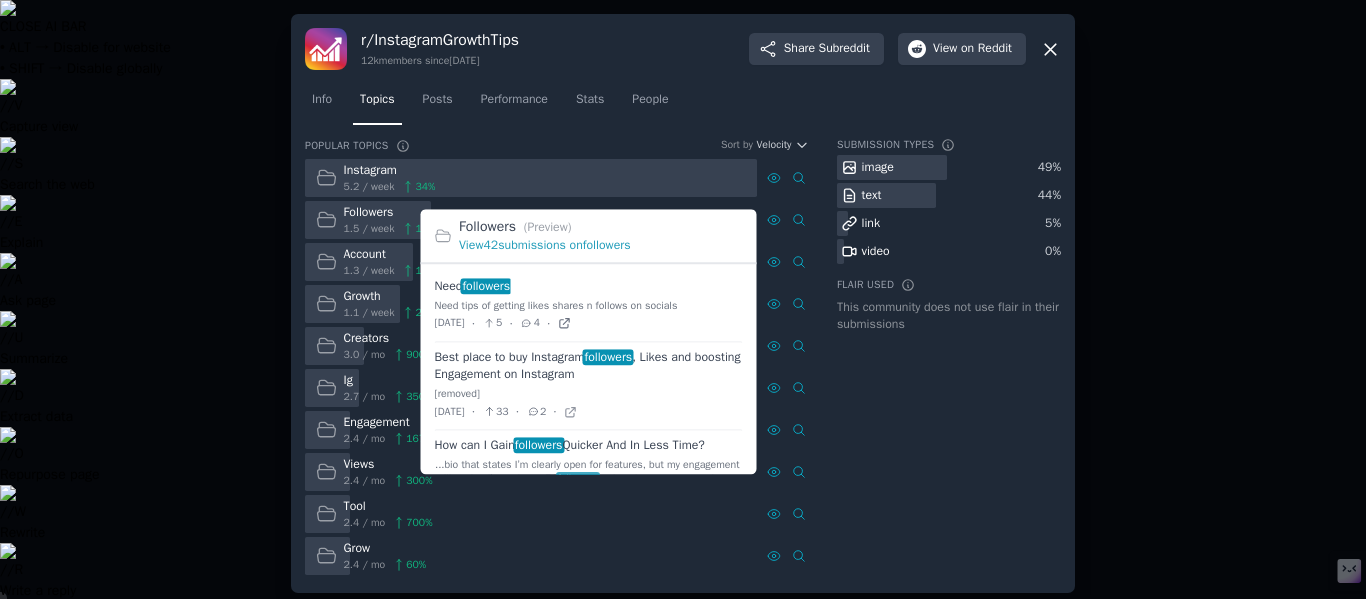 click 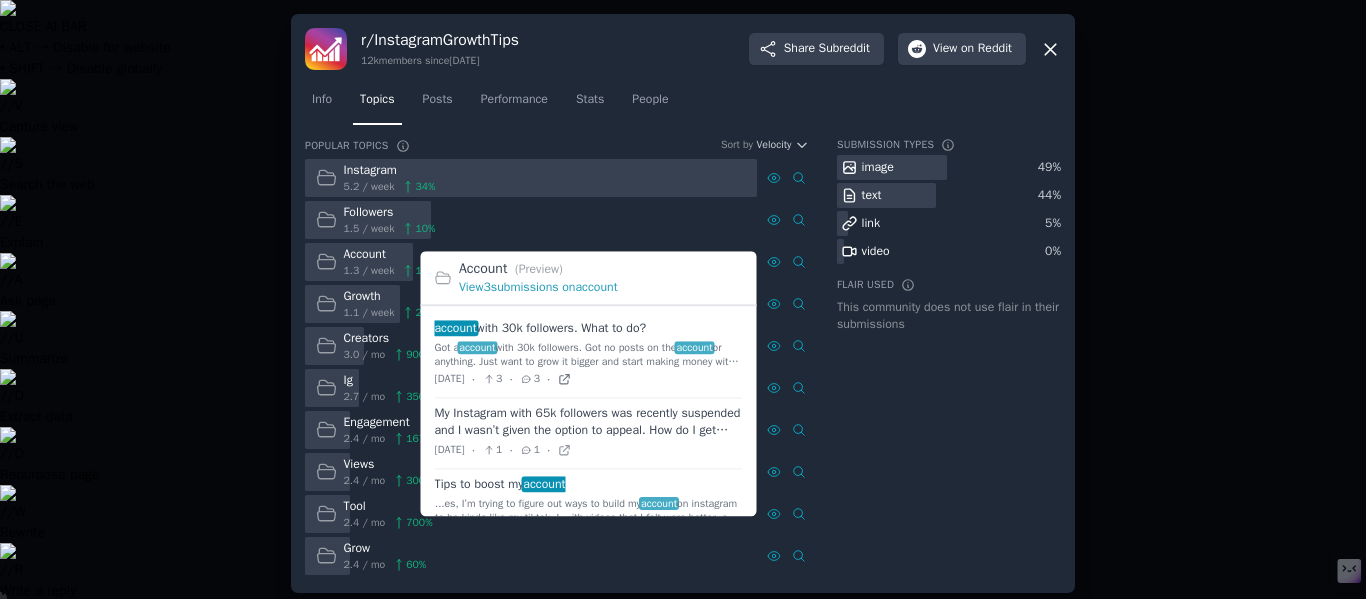 click 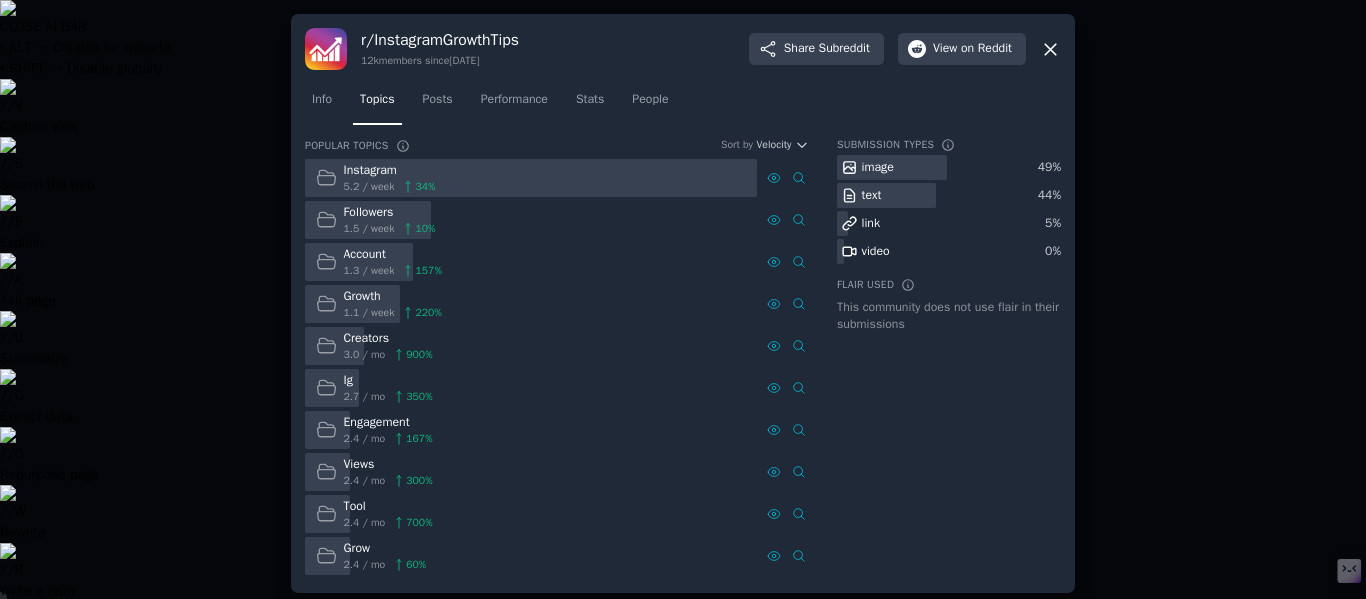 click at bounding box center (683, 299) 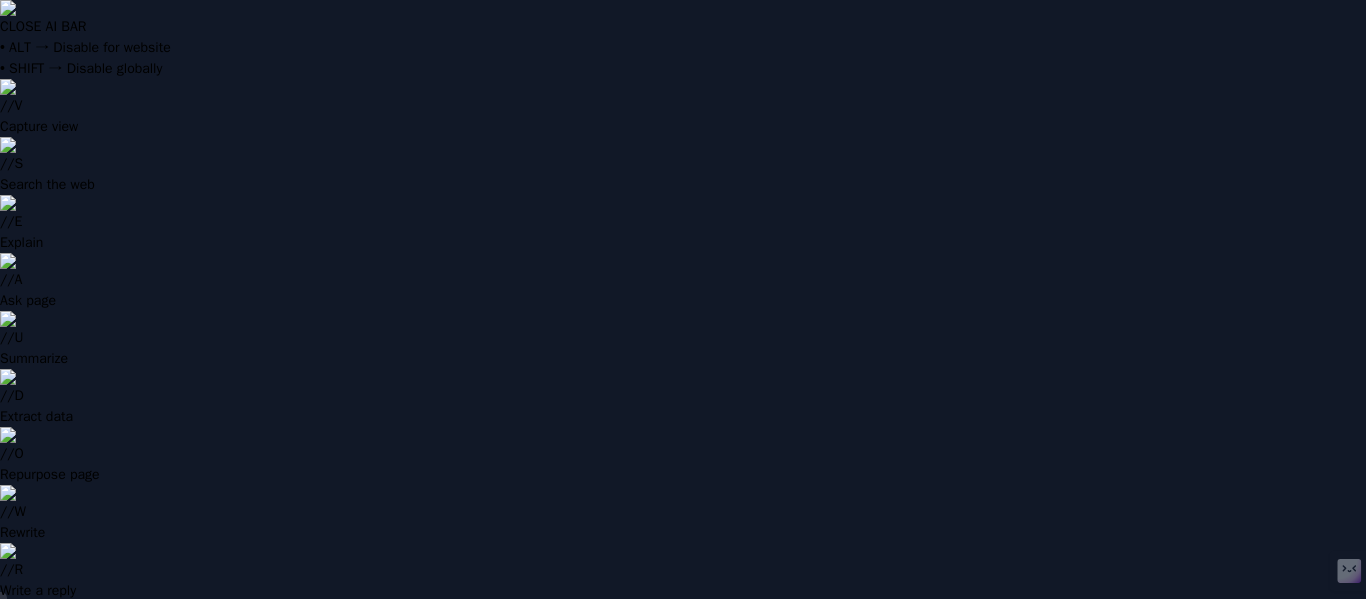 scroll, scrollTop: 846, scrollLeft: 0, axis: vertical 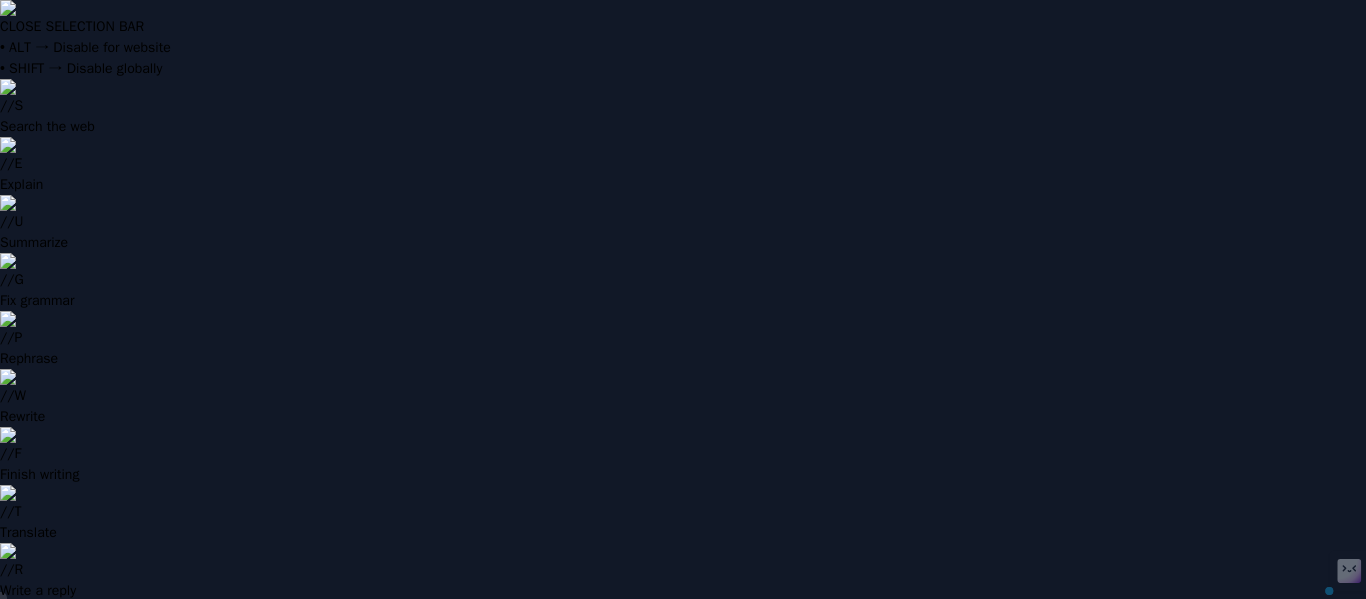 click on "Large High Activity Description r/SaaSSales is a community for anyone involved in selling SaaS. From SDRs to founders, from cold emailers to closers. Think of it as your sales floor, strategy room, and watercooler all in one.
What this community is for:
Learning and sharing the craft of SaaS sales
Promoting your SaaS (as long as it’s useful or insightful, no generic link drops)
Finding and posting and requesting deals on sales tools
Talking tactics, playbooks, wins, fails, and everything in between
Add to Audience Not Relevant" at bounding box center (247, 1160) 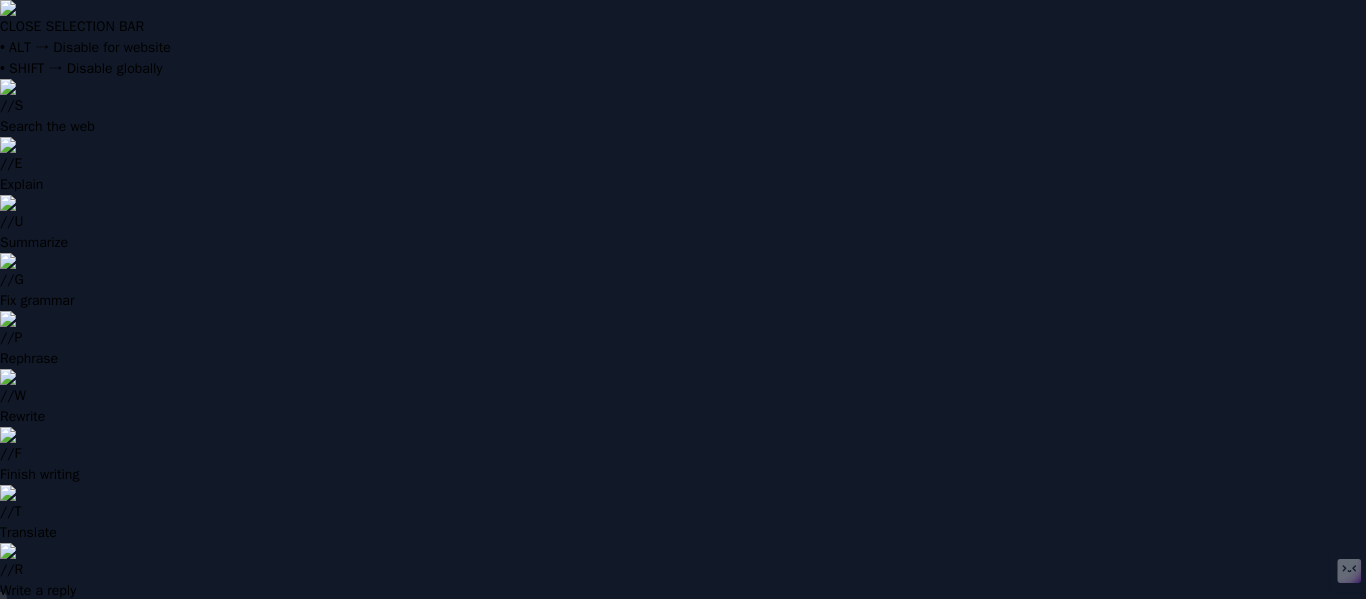 scroll, scrollTop: 131, scrollLeft: 0, axis: vertical 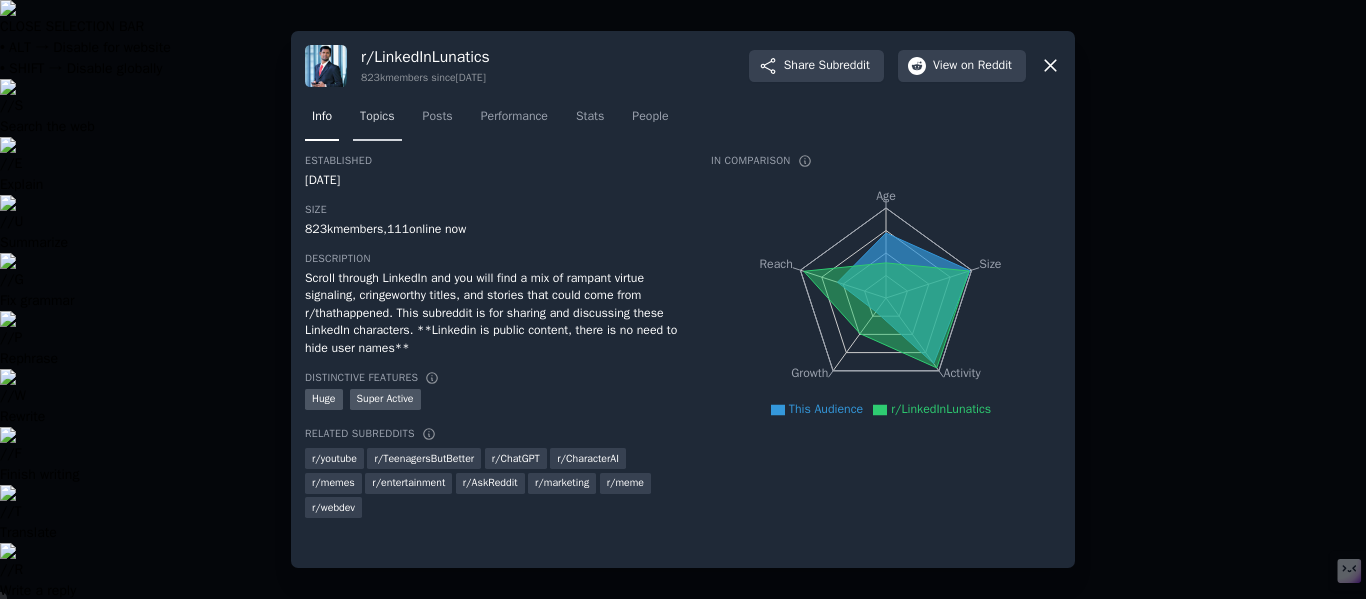click on "Topics" at bounding box center [377, 117] 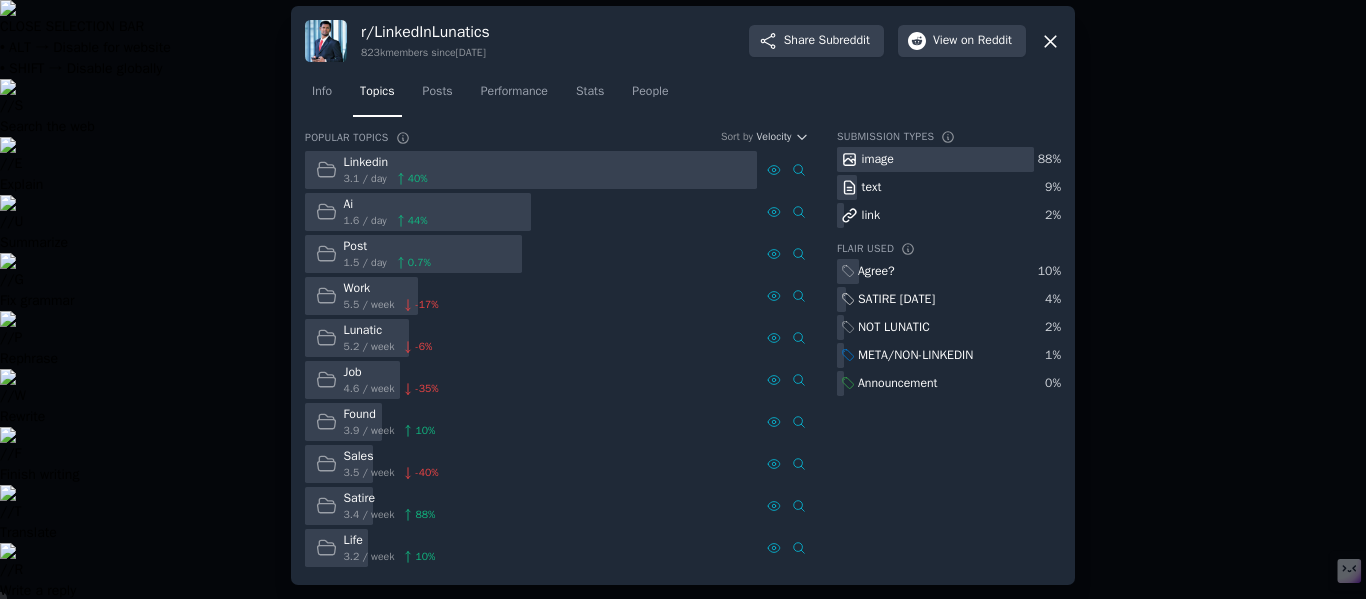 scroll, scrollTop: 0, scrollLeft: 0, axis: both 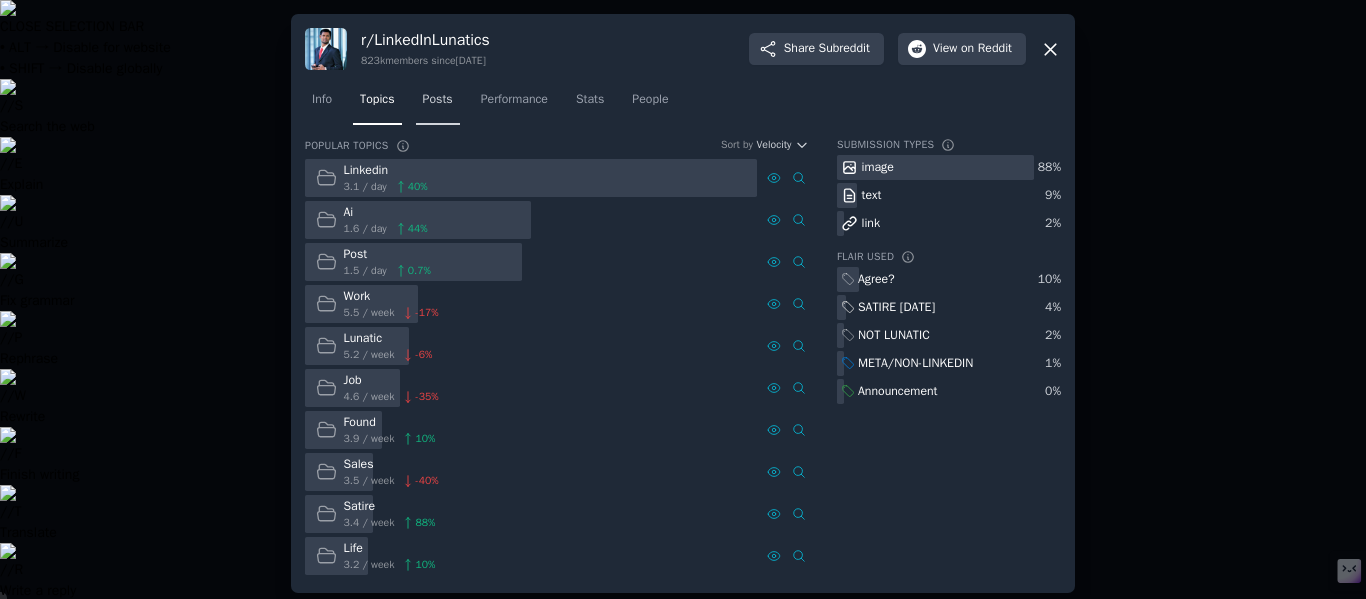 click on "Posts" at bounding box center (438, 100) 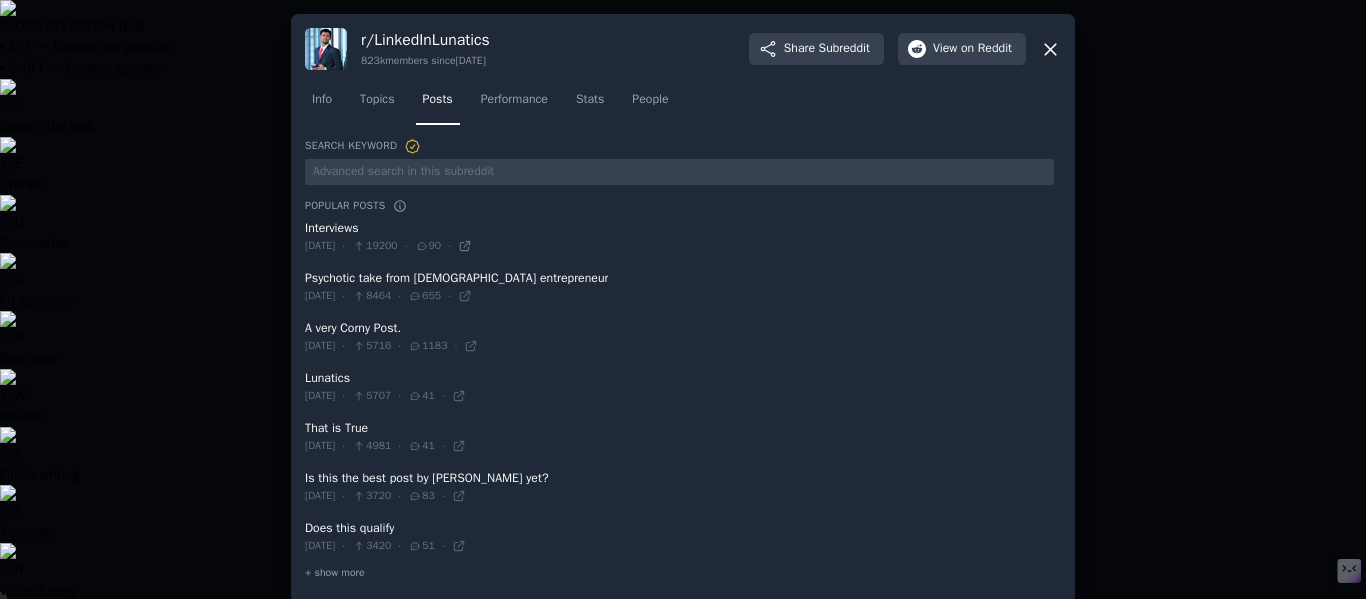click 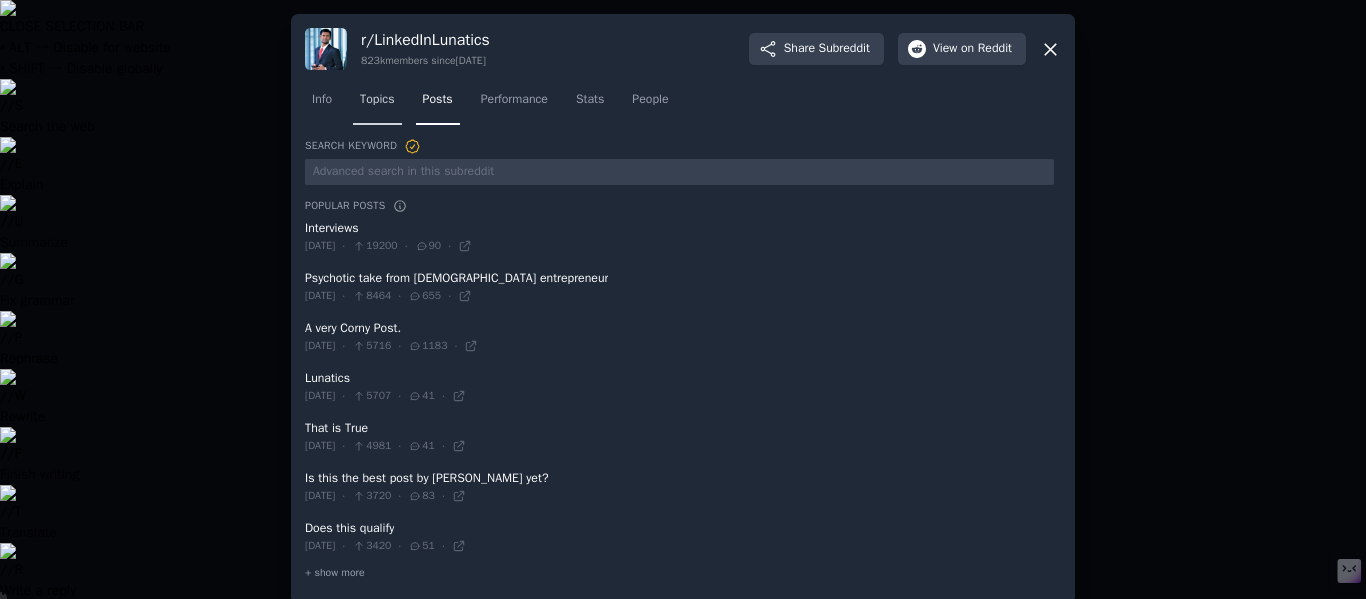 click on "Topics" at bounding box center [377, 100] 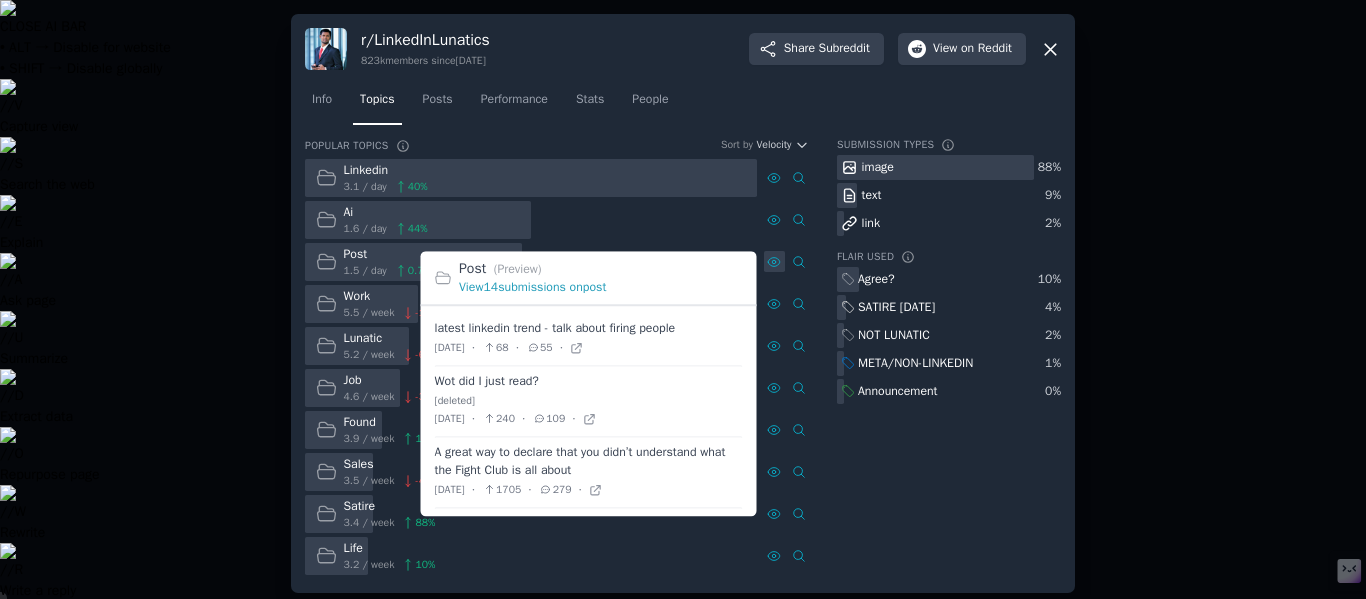 click 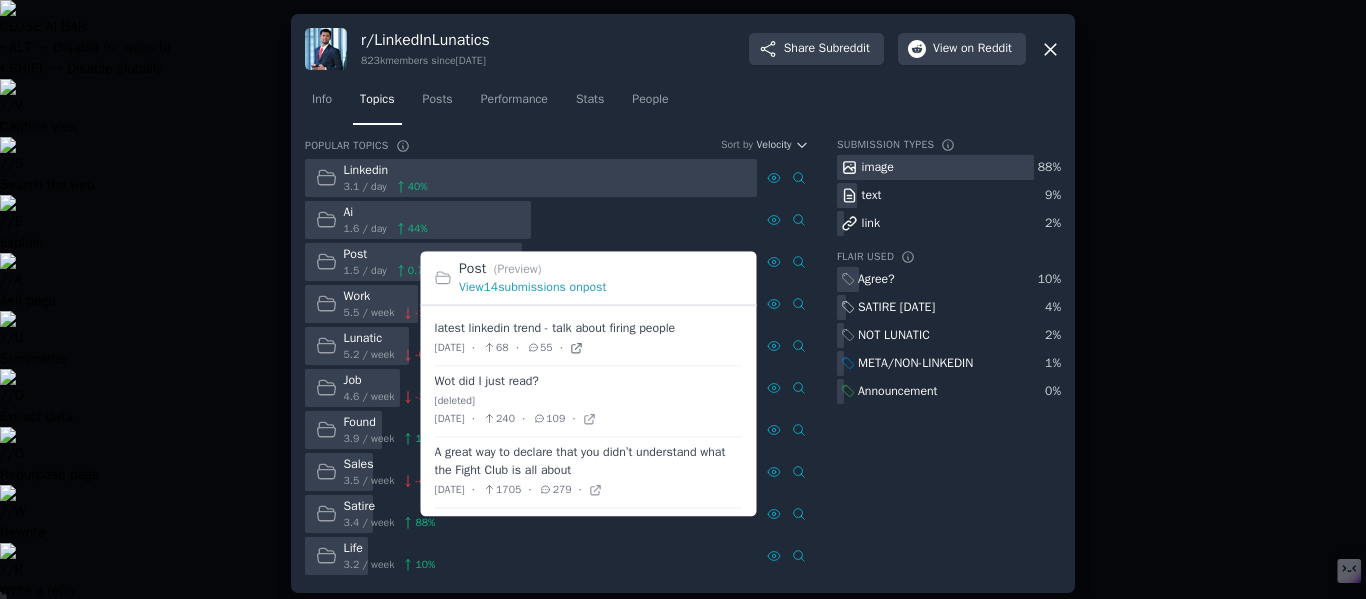 click 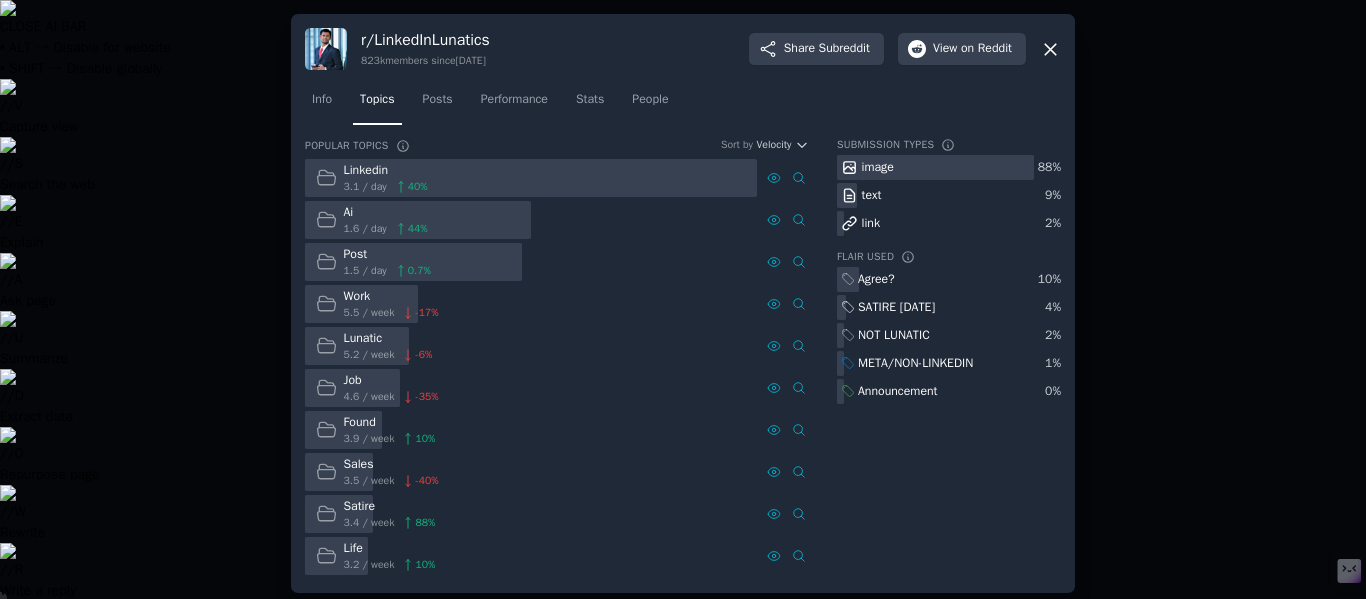 click at bounding box center [683, 299] 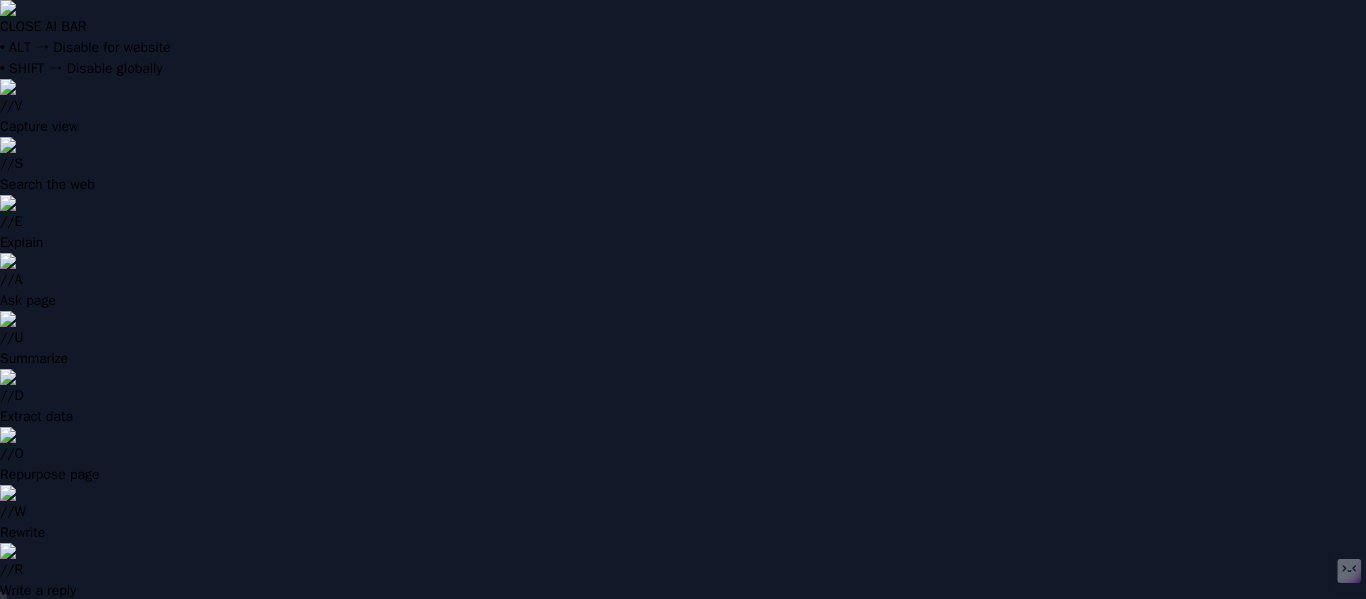 click on "r/ socialmedia" at bounding box center [871, 916] 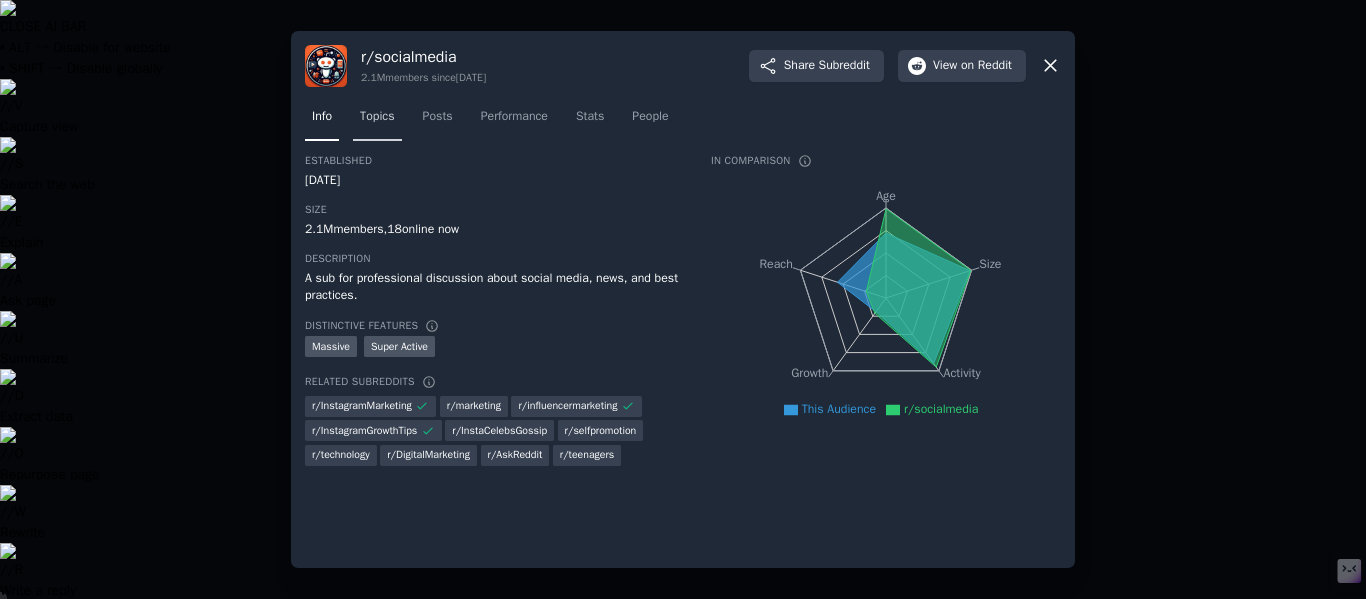 click on "Topics" at bounding box center [377, 117] 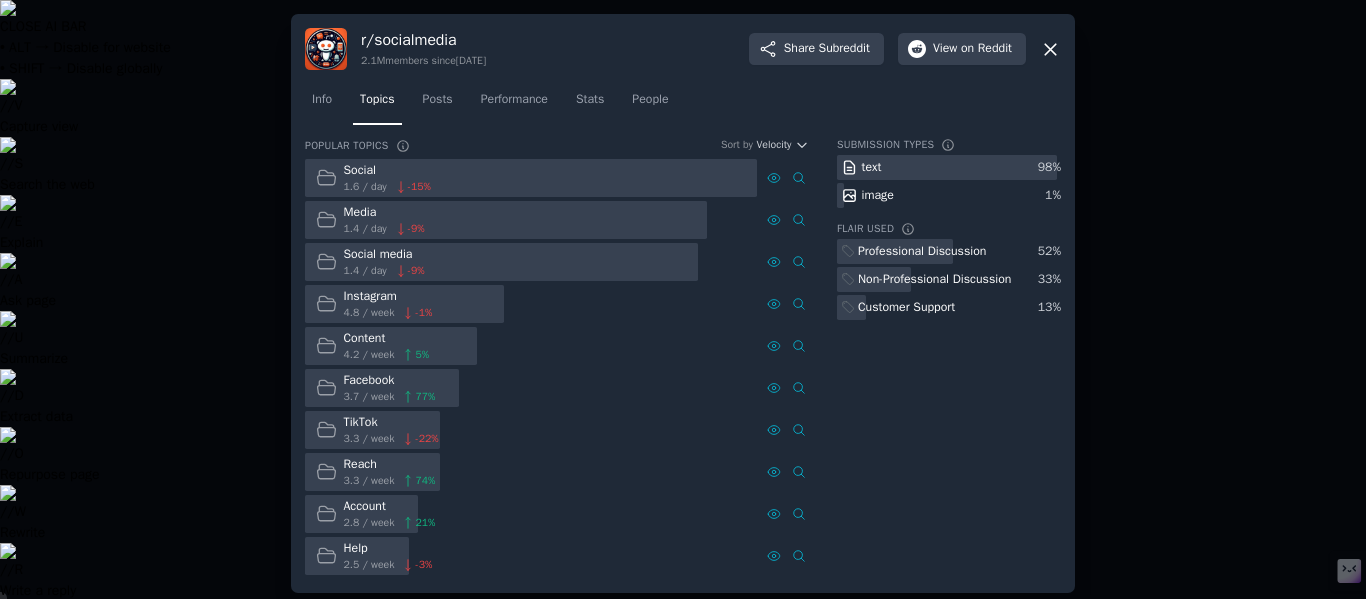 scroll, scrollTop: 8, scrollLeft: 0, axis: vertical 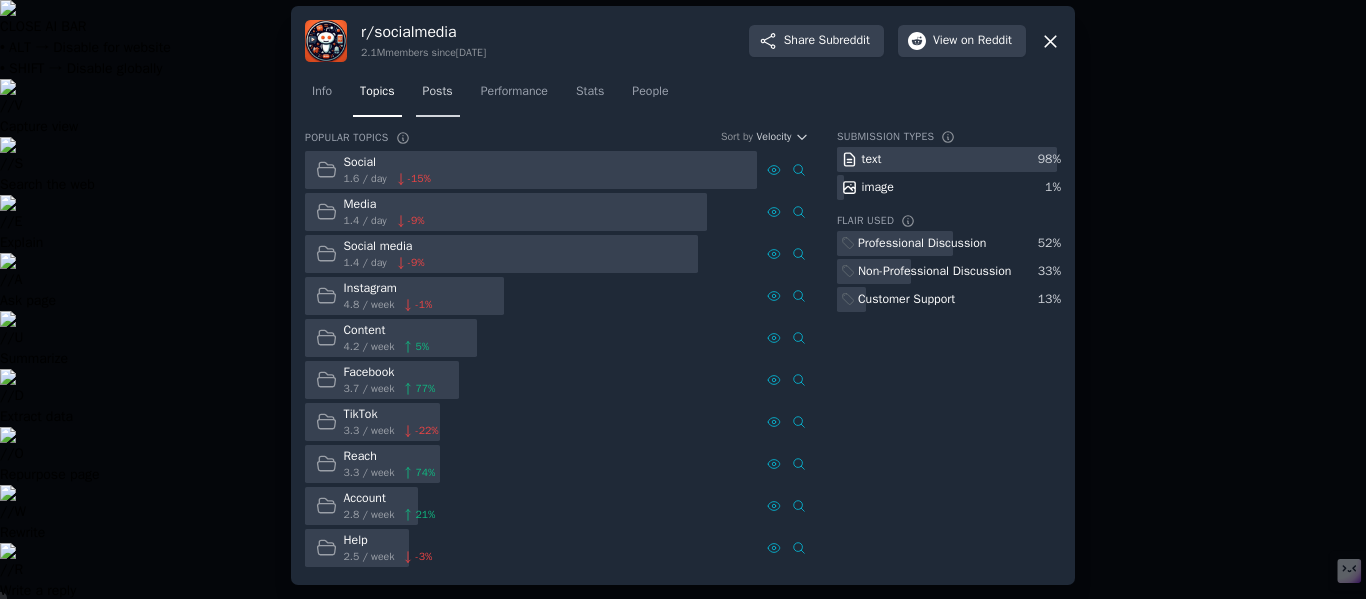click on "Posts" at bounding box center [438, 92] 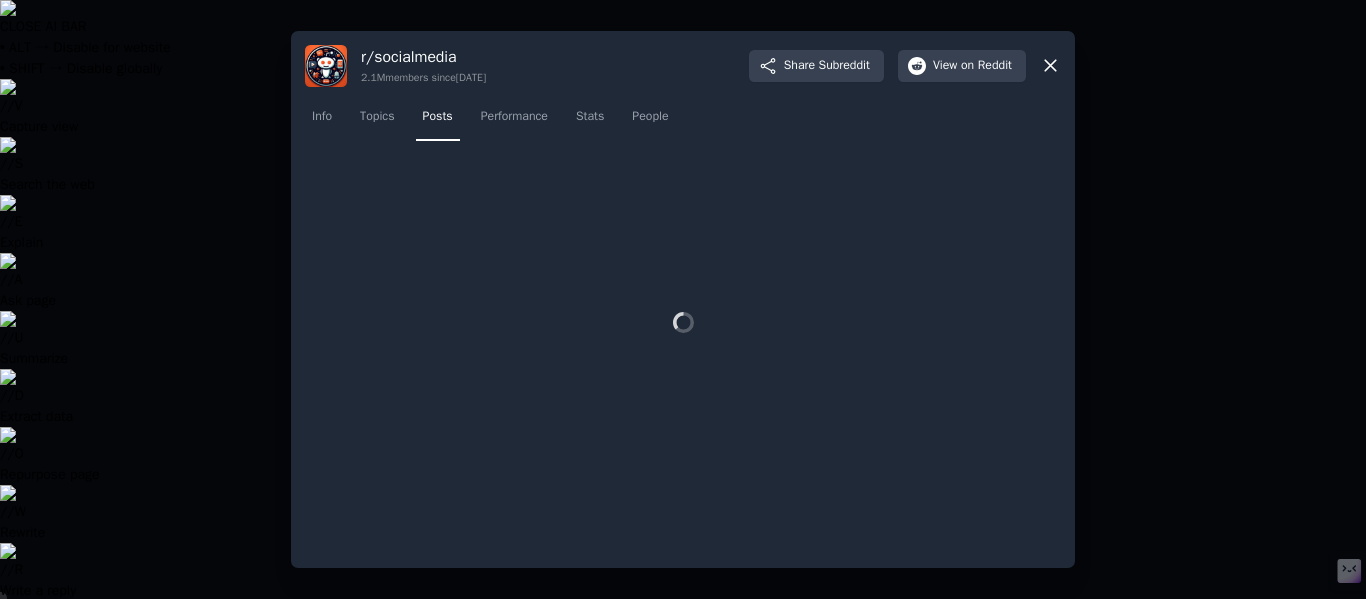 scroll, scrollTop: 0, scrollLeft: 0, axis: both 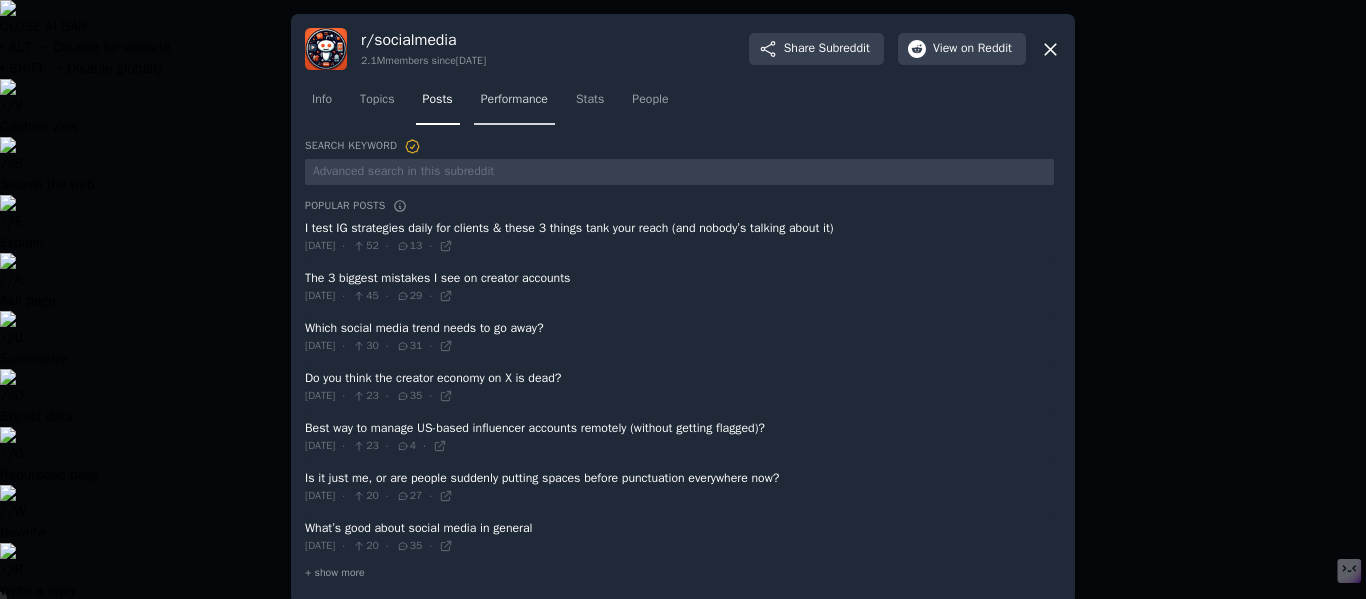 click on "Performance" at bounding box center [514, 100] 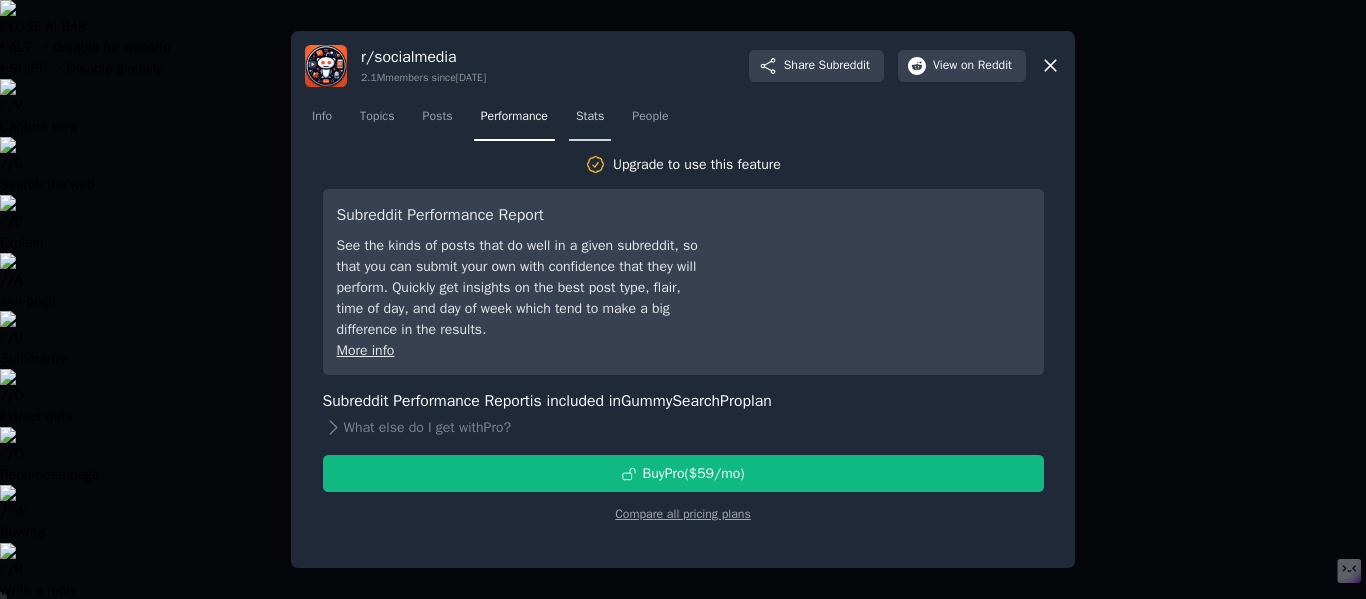 click on "Stats" at bounding box center (590, 117) 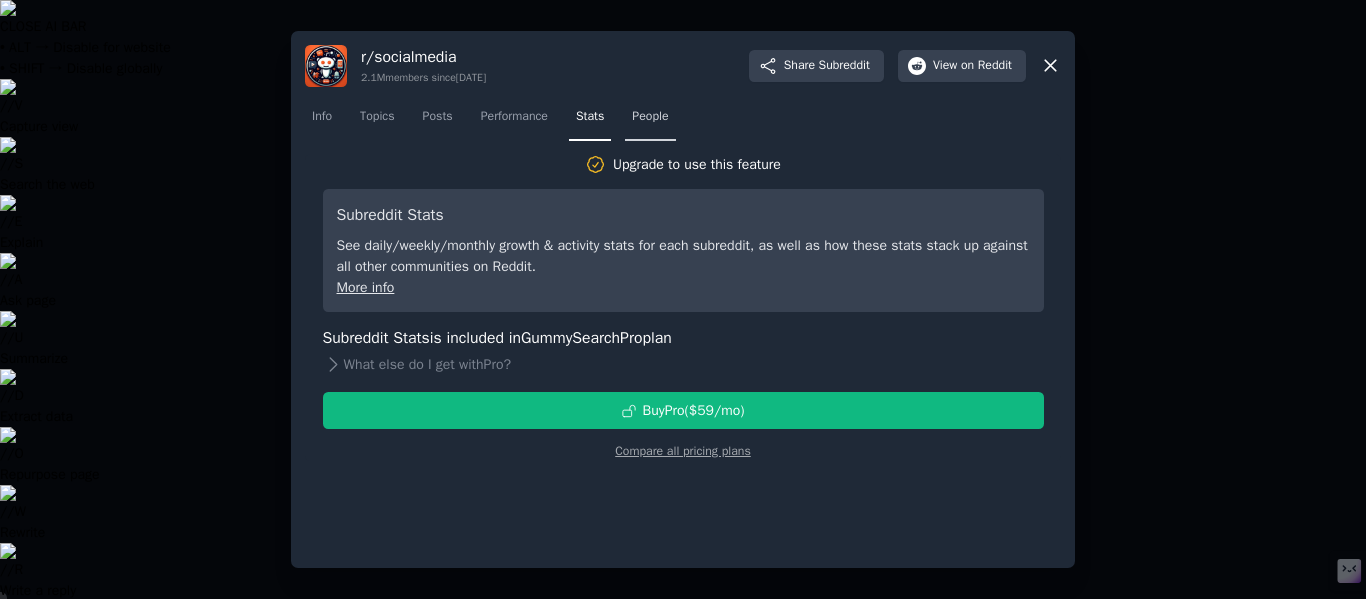 click on "People" at bounding box center [650, 117] 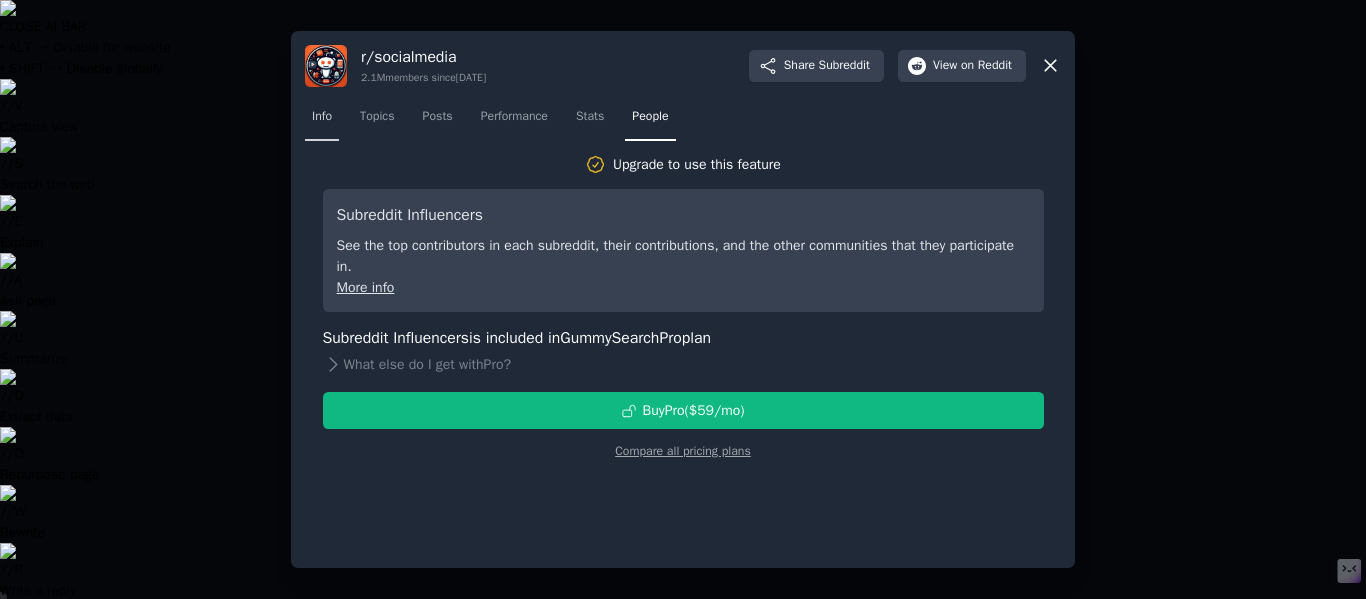 click on "Info" at bounding box center (322, 121) 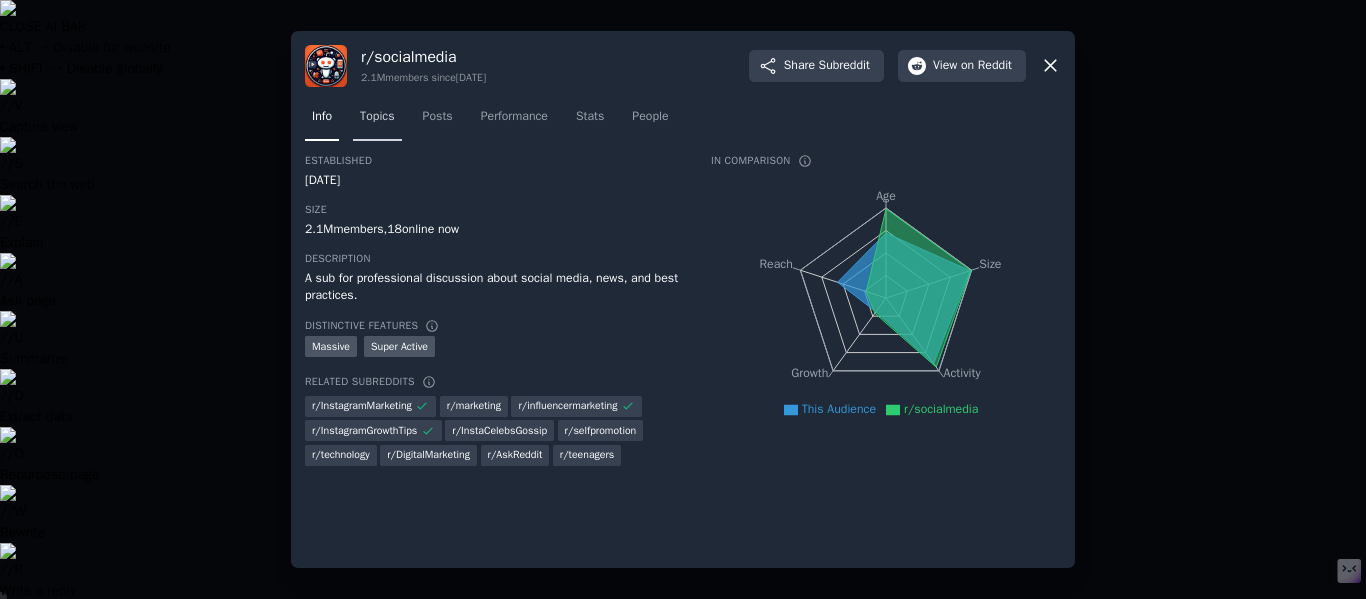 click on "Topics" at bounding box center (377, 117) 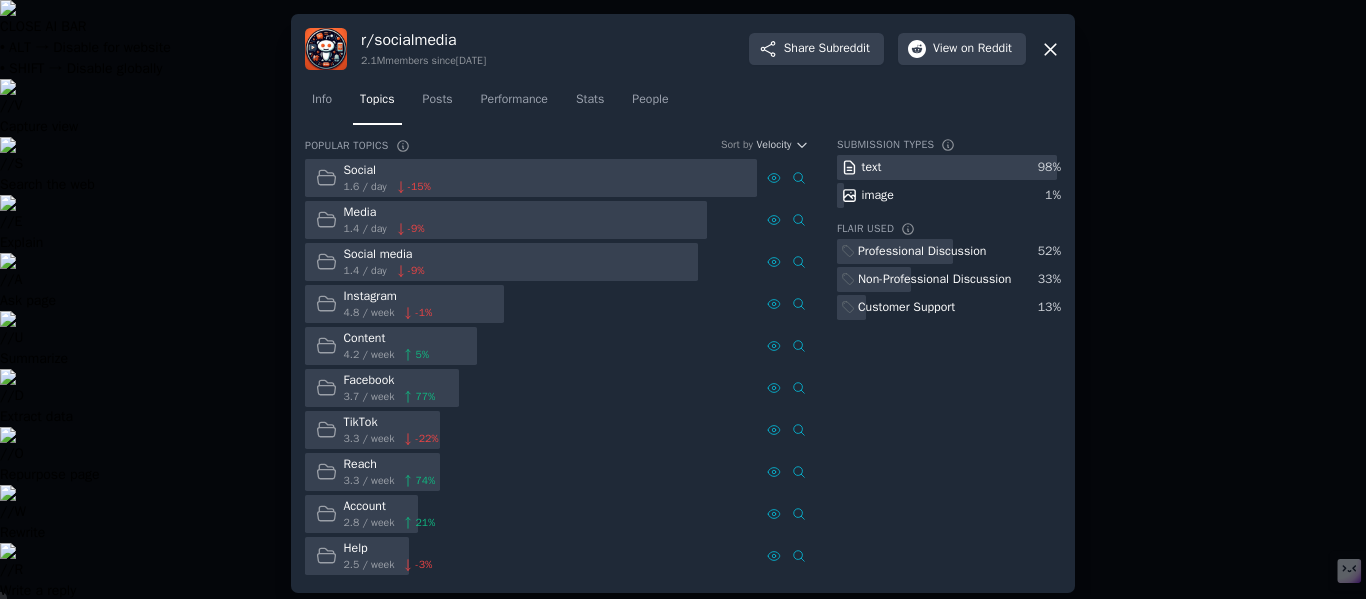click at bounding box center [683, 299] 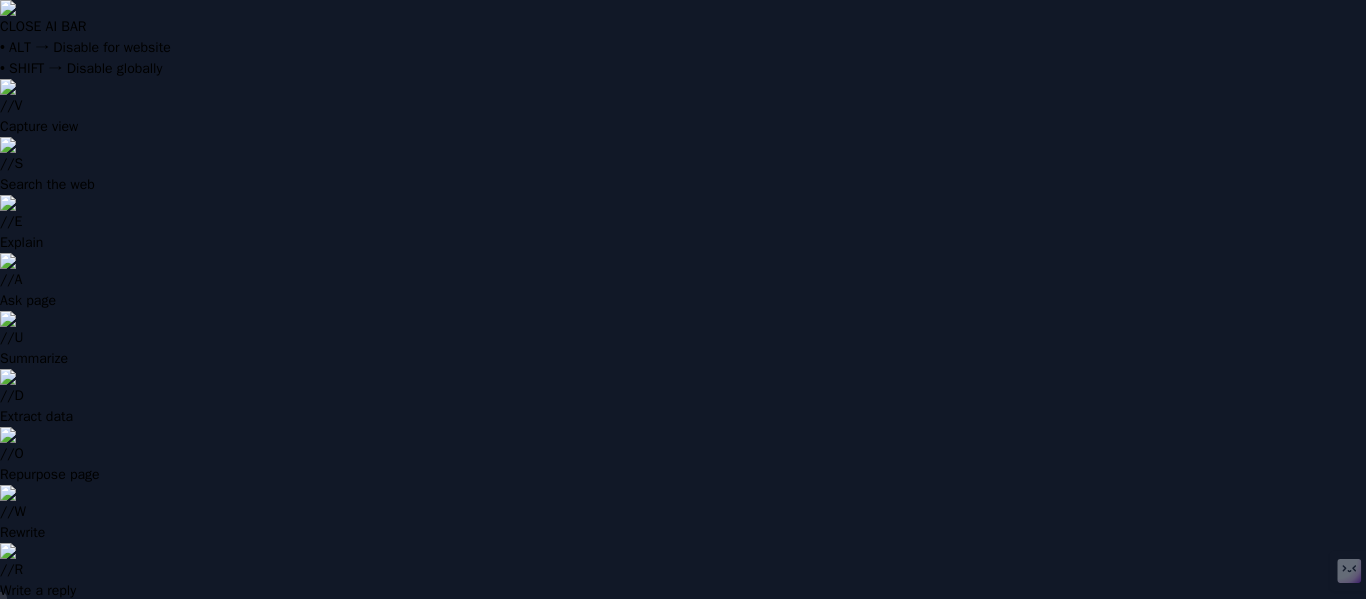 scroll, scrollTop: 1060, scrollLeft: 0, axis: vertical 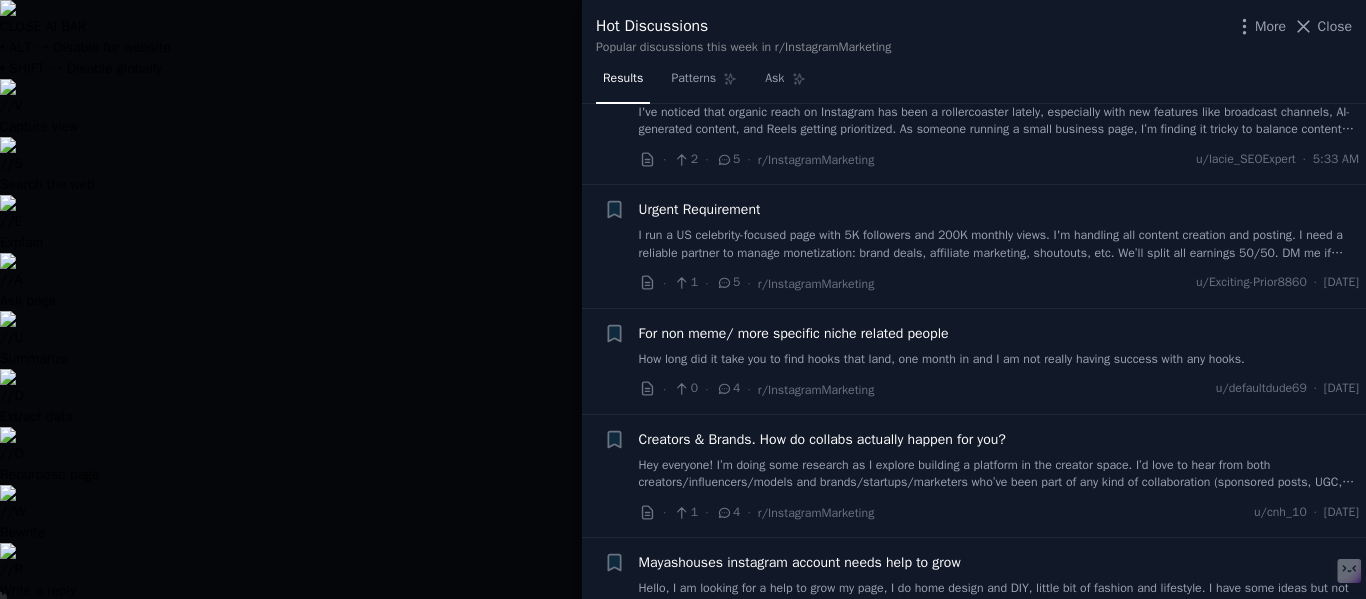 click on "I run a US celebrity-focused page with 5K followers and 200K monthly views. I'm handling all content creation and posting.
I need a reliable partner to manage monetization: brand deals, affiliate marketing, shoutouts, etc.
We’ll split all earnings 50/50.
DM me if interested or know someone who’d be a good fit." at bounding box center [999, 244] 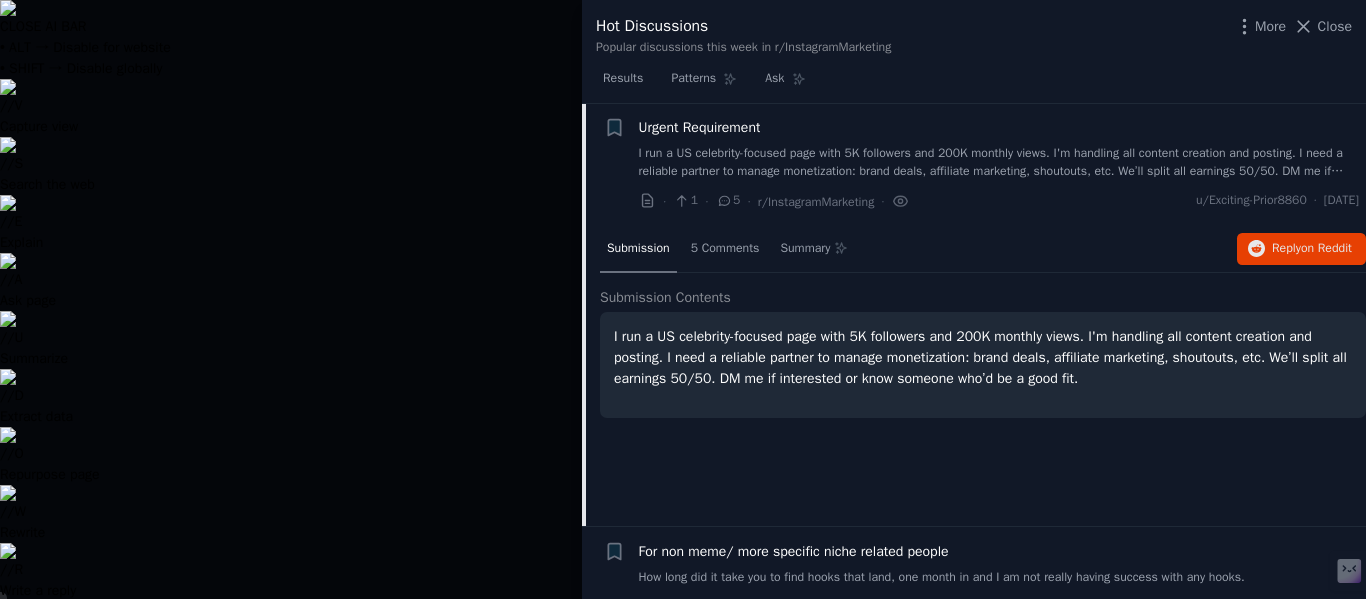 scroll, scrollTop: 3088, scrollLeft: 0, axis: vertical 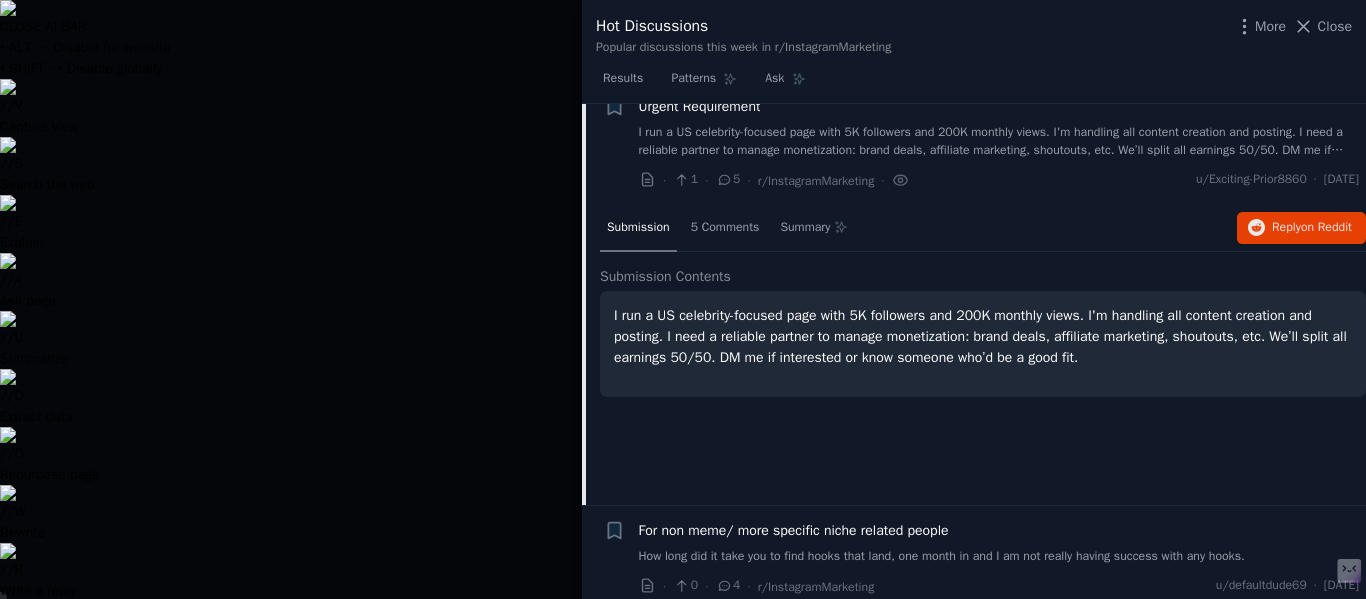 click on "I run a US celebrity-focused page with 5K followers and 200K monthly views. I'm handling all content creation and posting.
I need a reliable partner to manage monetization: brand deals, affiliate marketing, shoutouts, etc.
We’ll split all earnings 50/50.
DM me if interested or know someone who’d be a good fit." at bounding box center (983, 344) 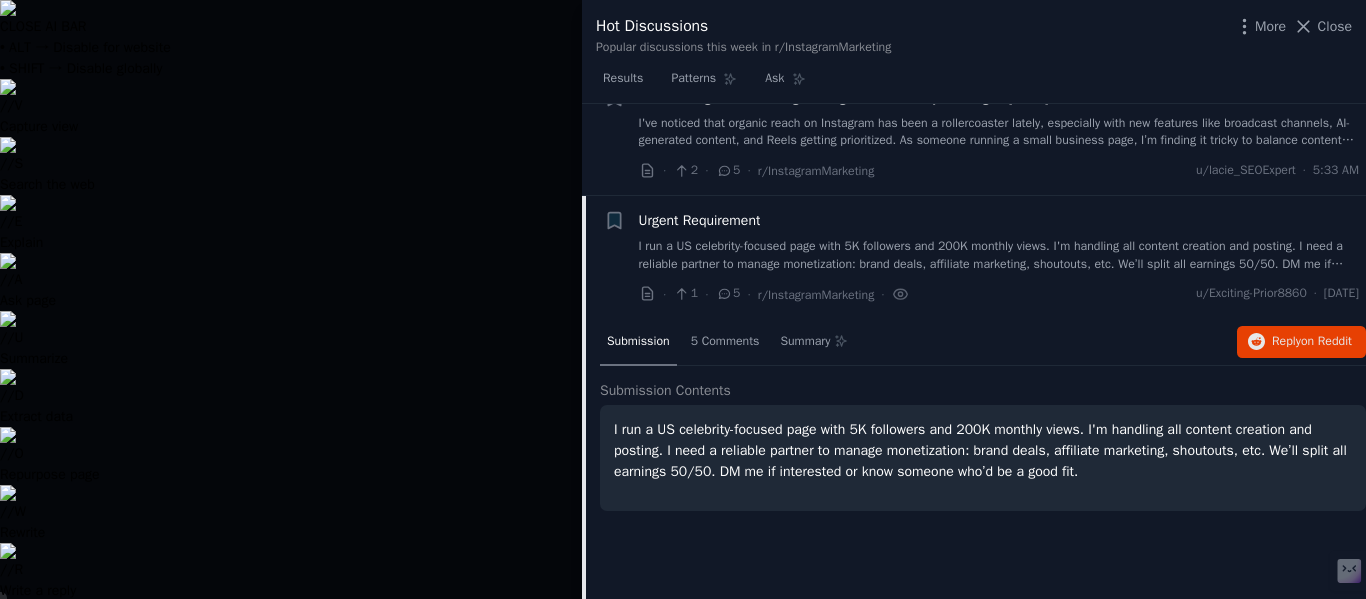 scroll, scrollTop: 2972, scrollLeft: 0, axis: vertical 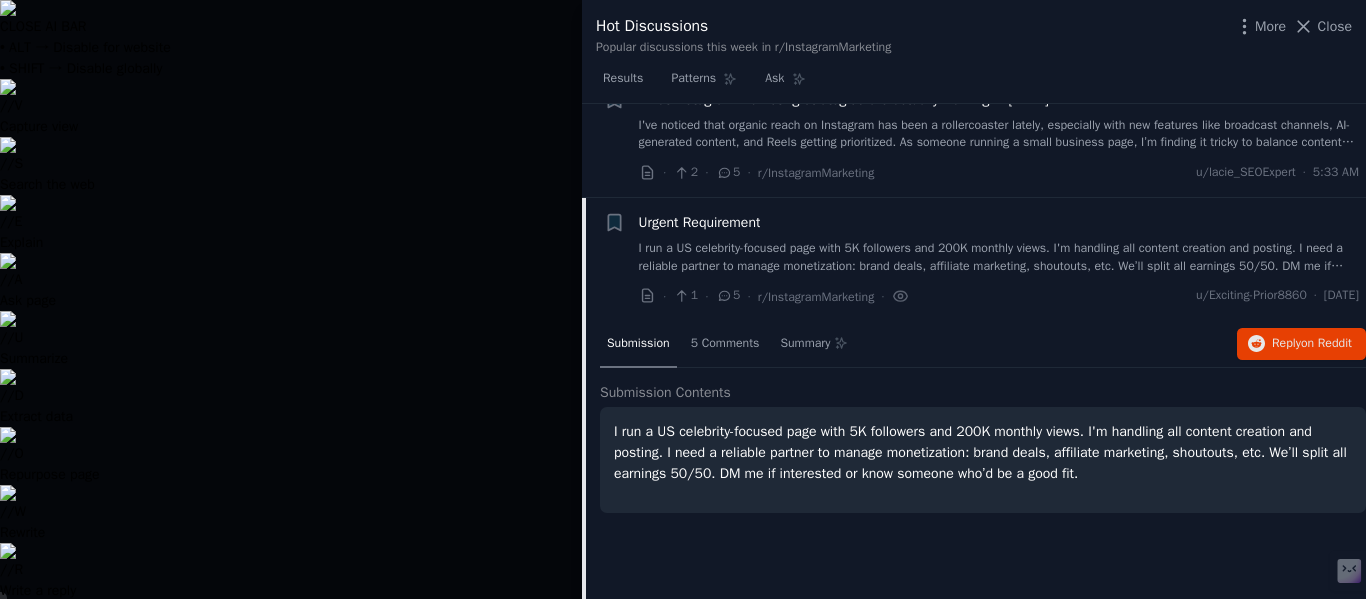 click on "I run a US celebrity-focused page with 5K followers and 200K monthly views. I'm handling all content creation and posting.
I need a reliable partner to manage monetization: brand deals, affiliate marketing, shoutouts, etc.
We’ll split all earnings 50/50.
DM me if interested or know someone who’d be a good fit." at bounding box center [999, 257] 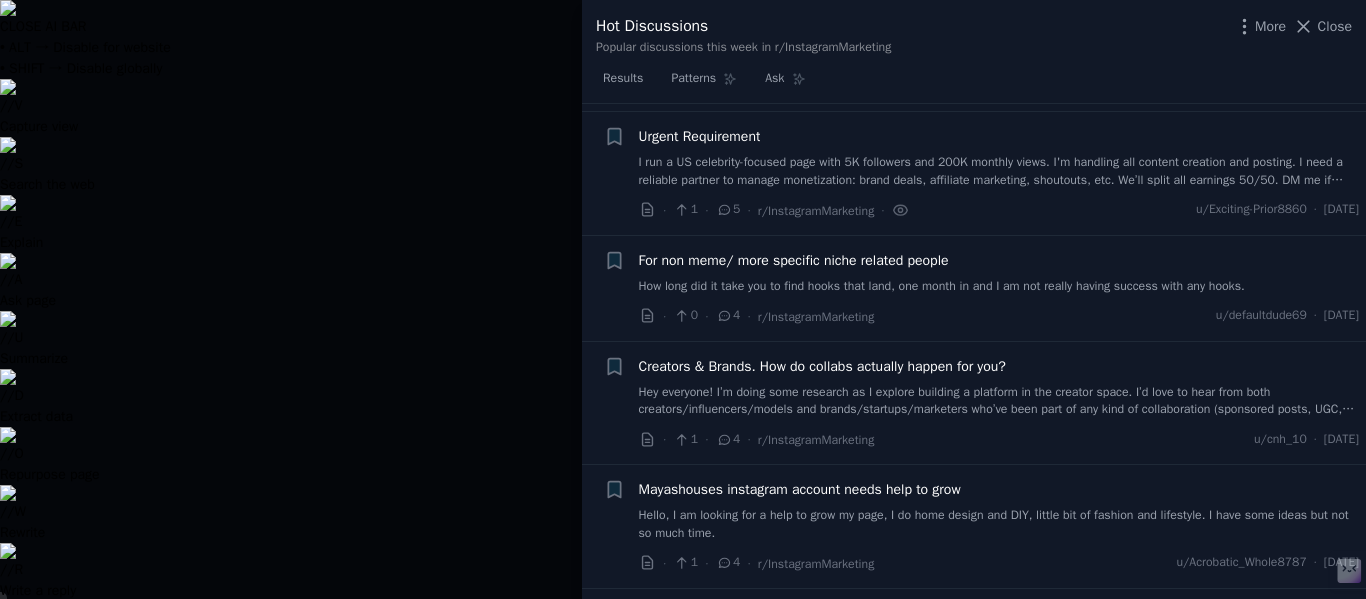 scroll, scrollTop: 3088, scrollLeft: 0, axis: vertical 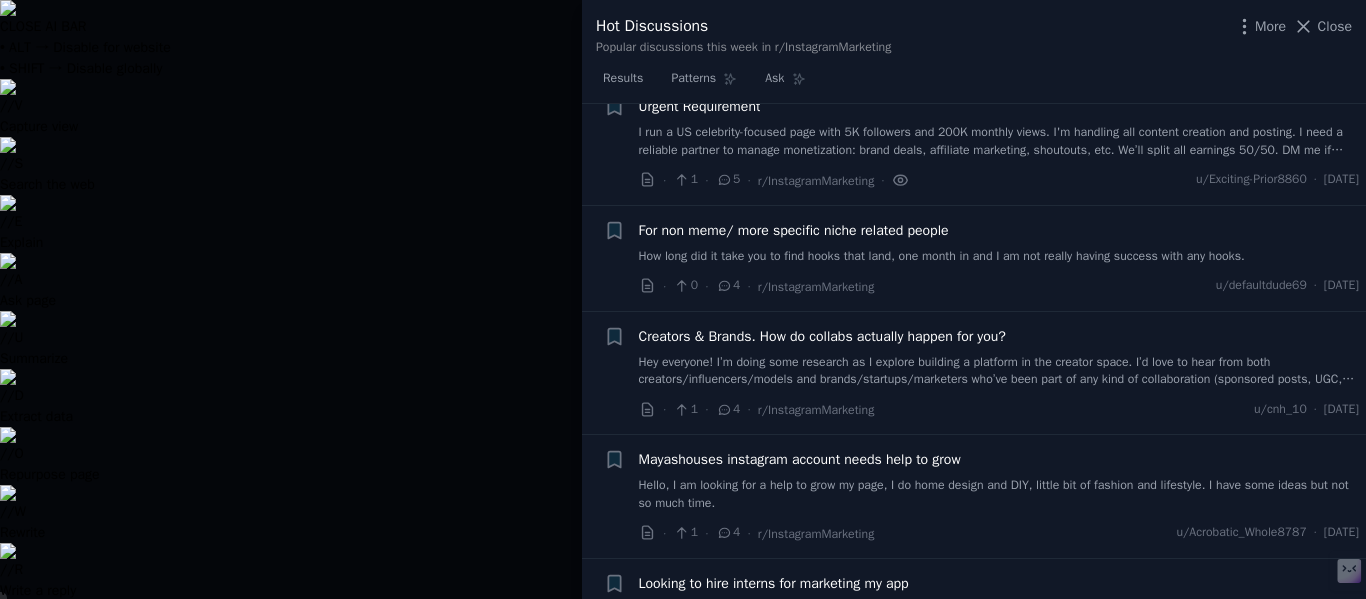 click 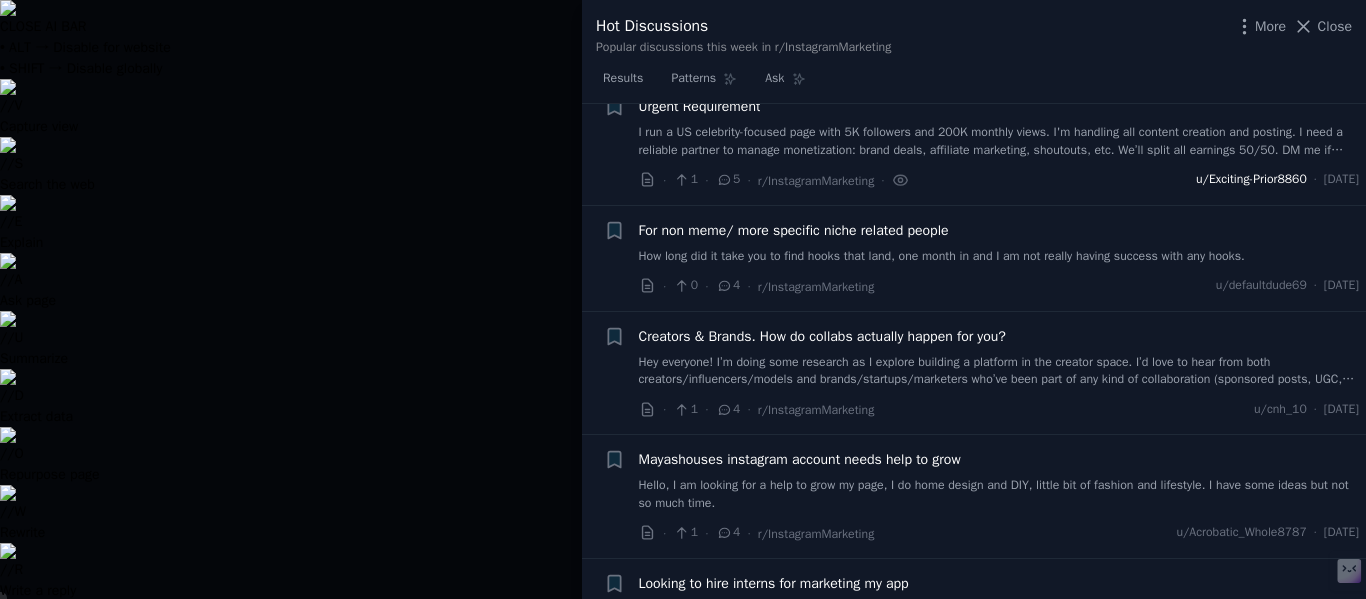 click on "u/Exciting-Prior8860" at bounding box center [1251, 180] 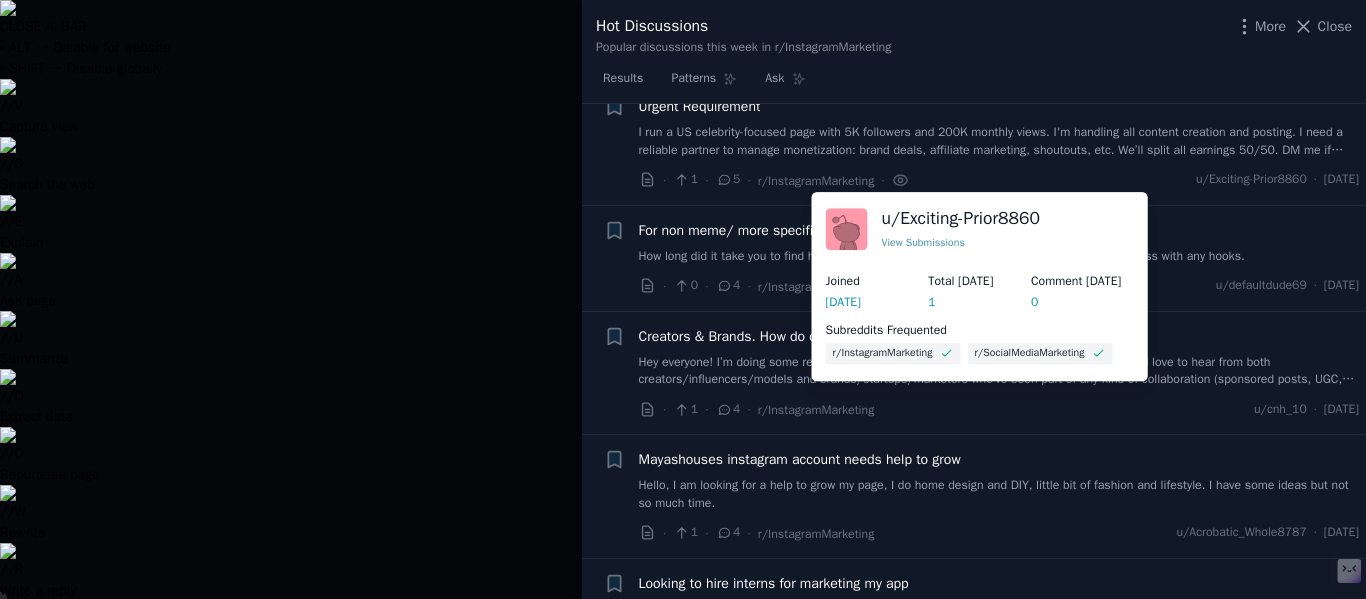 click on "I run a US celebrity-focused page with 5K followers and 200K monthly views. I'm handling all content creation and posting.
I need a reliable partner to manage monetization: brand deals, affiliate marketing, shoutouts, etc.
We’ll split all earnings 50/50.
DM me if interested or know someone who’d be a good fit." at bounding box center (999, 141) 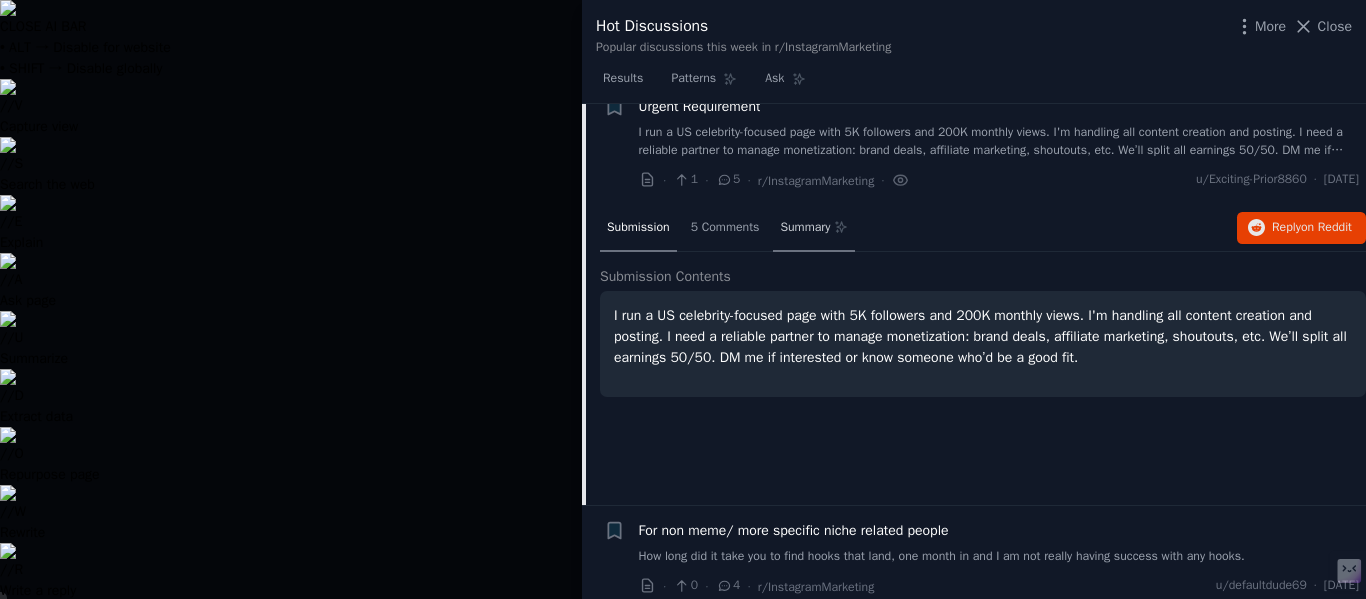 click on "Summary" at bounding box center [805, 228] 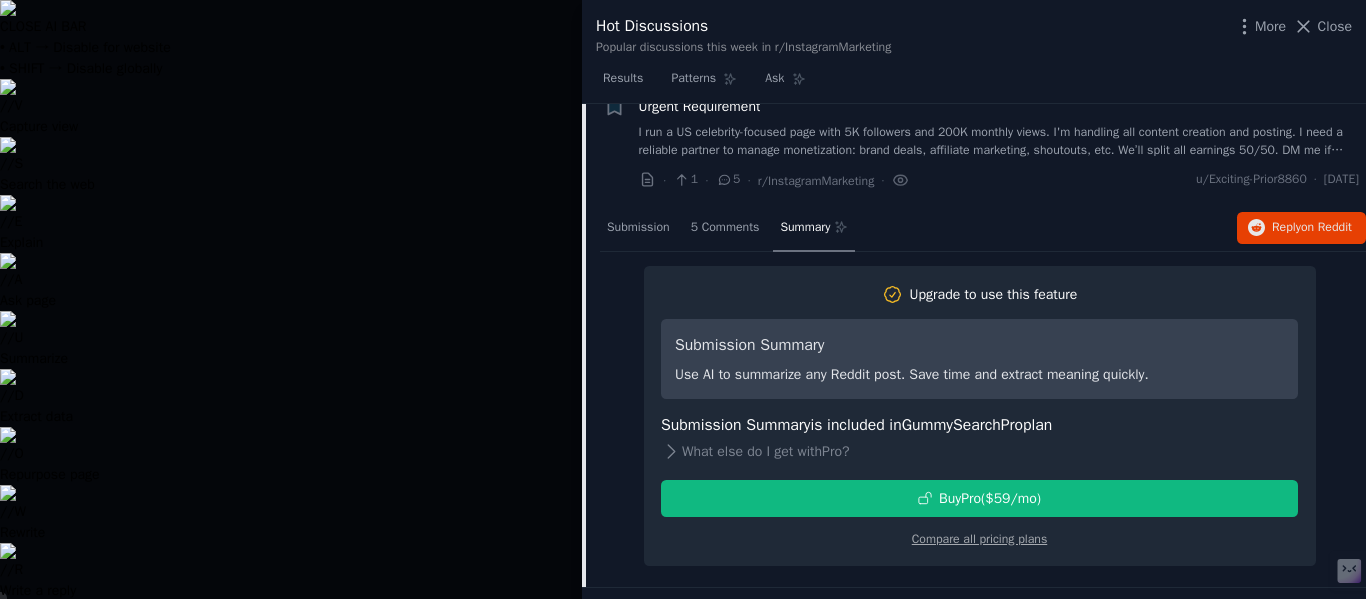 click at bounding box center (683, 299) 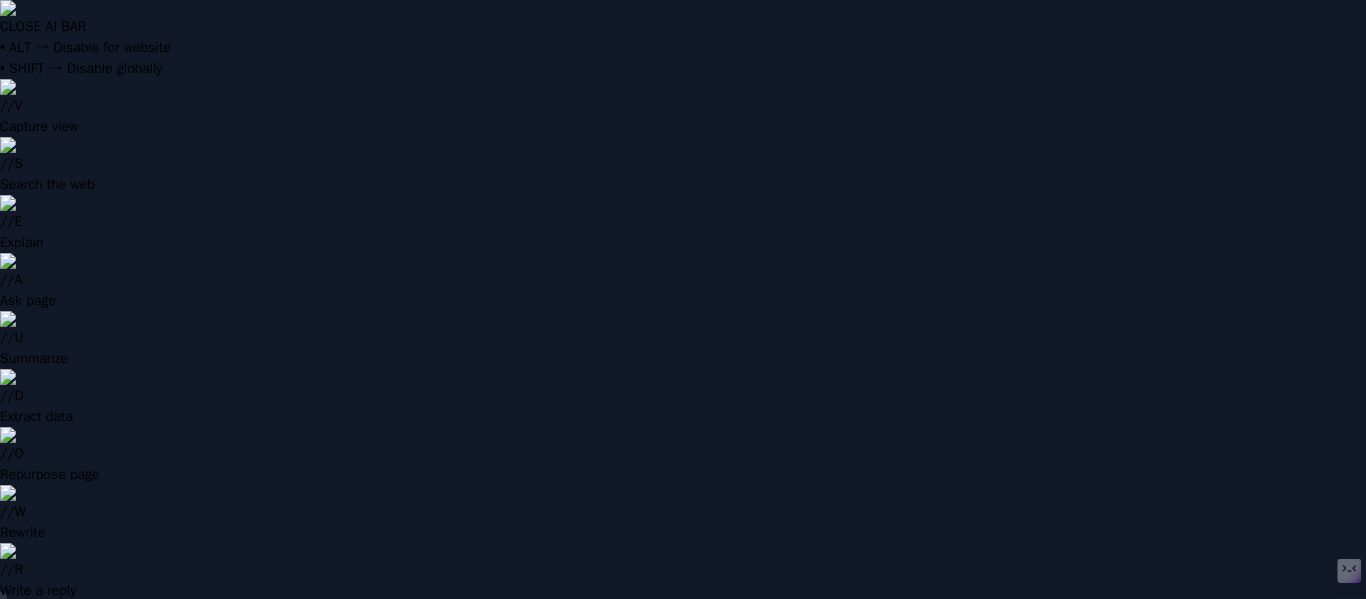 click on "Subcategories 2   How To 1   Resources 1" at bounding box center [823, 1090] 